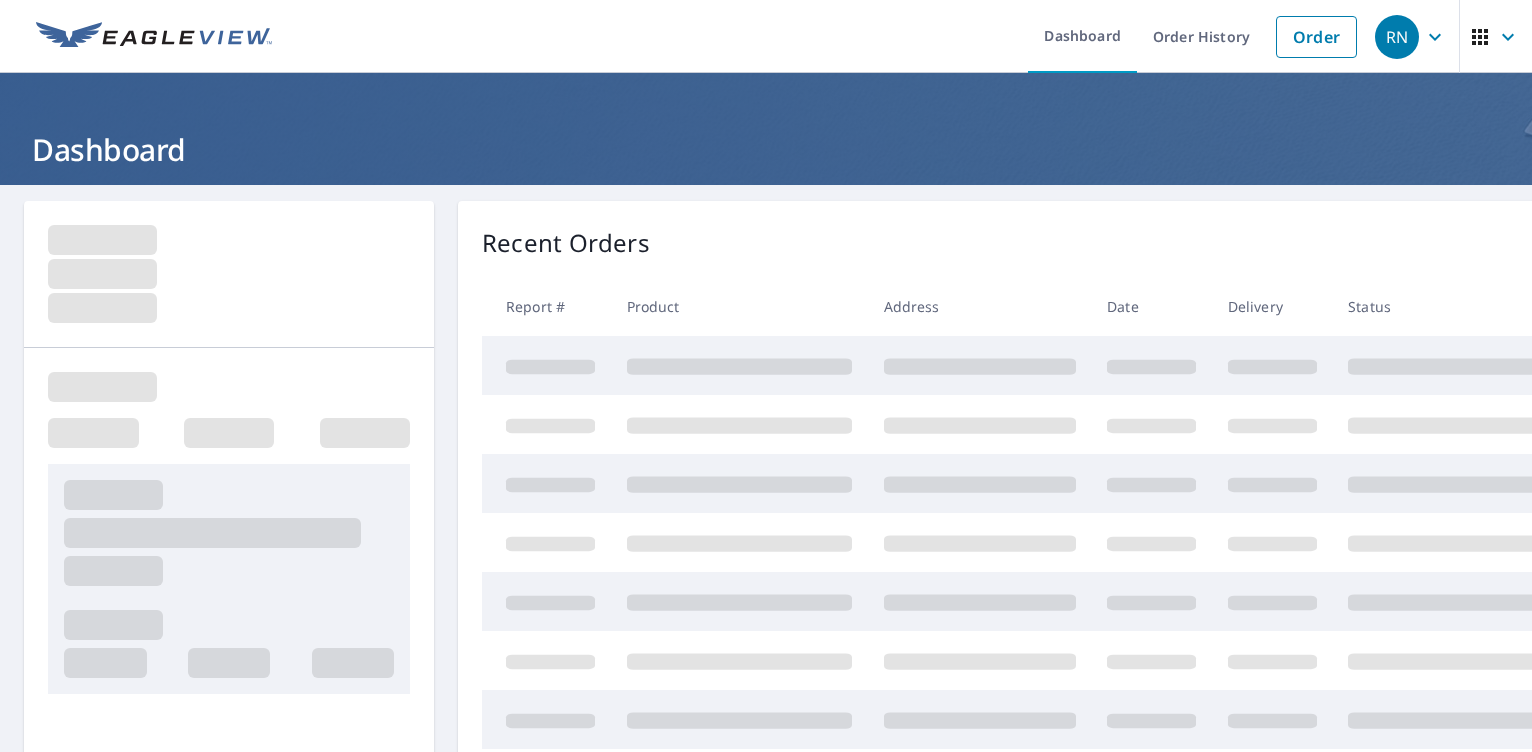 scroll, scrollTop: 0, scrollLeft: 0, axis: both 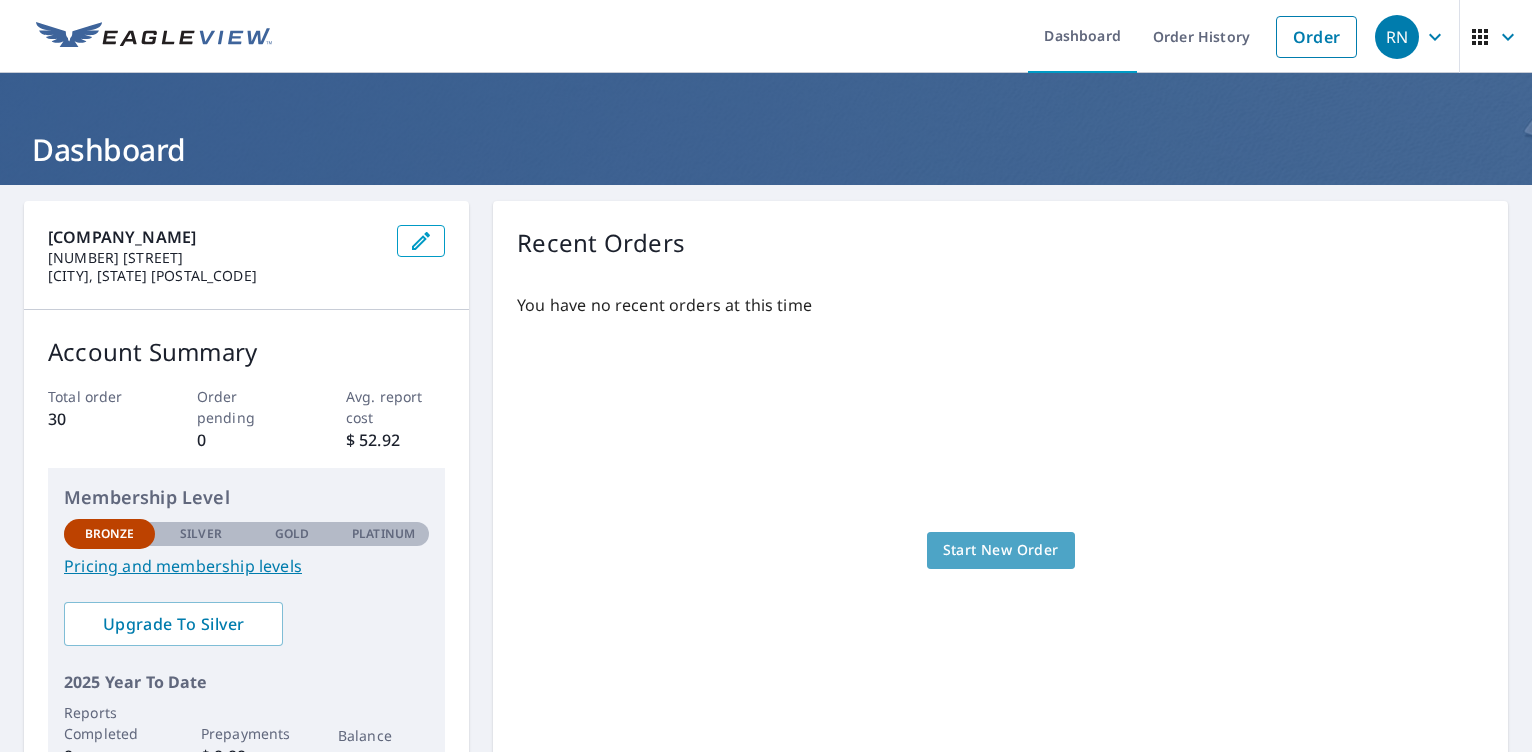 click on "Start New Order" at bounding box center [1001, 550] 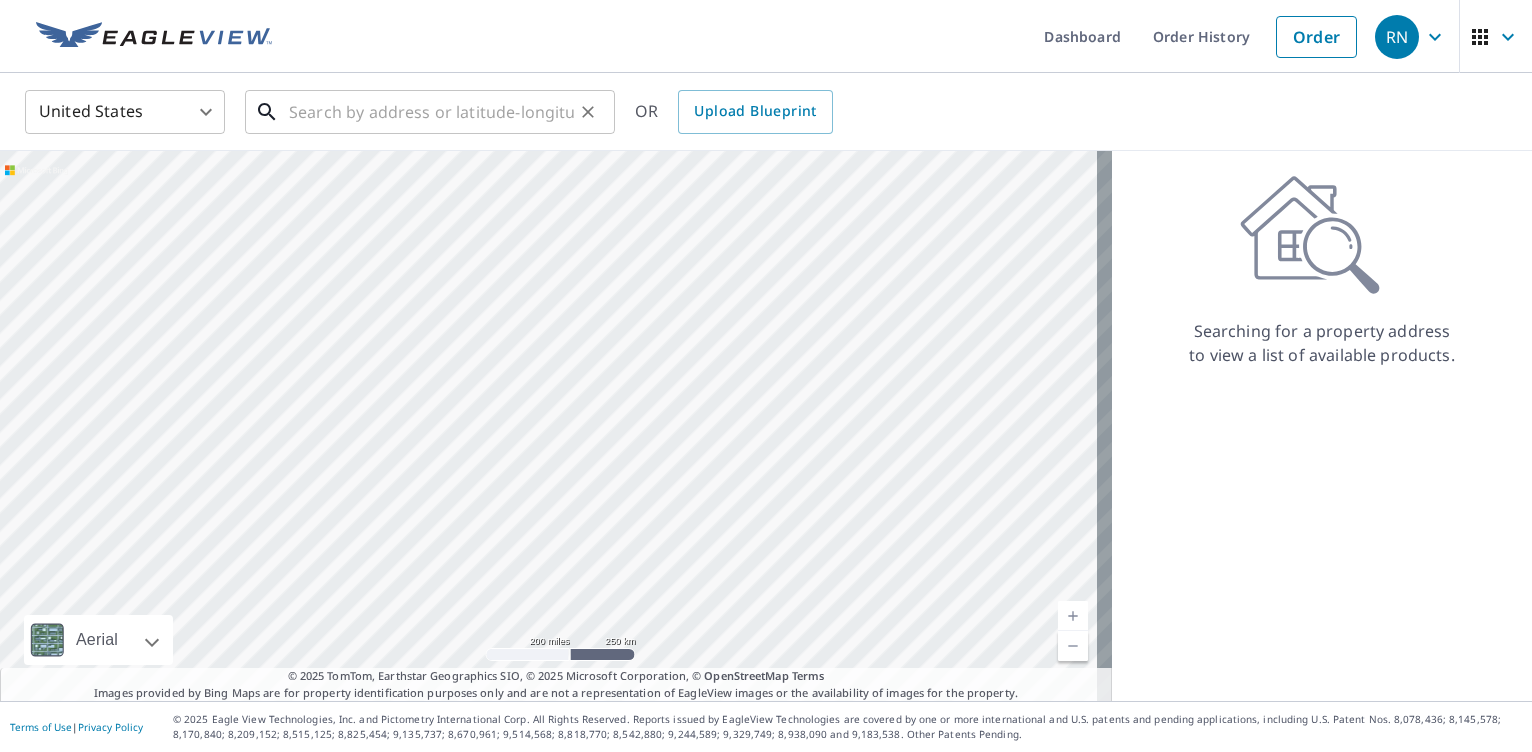 click at bounding box center [431, 112] 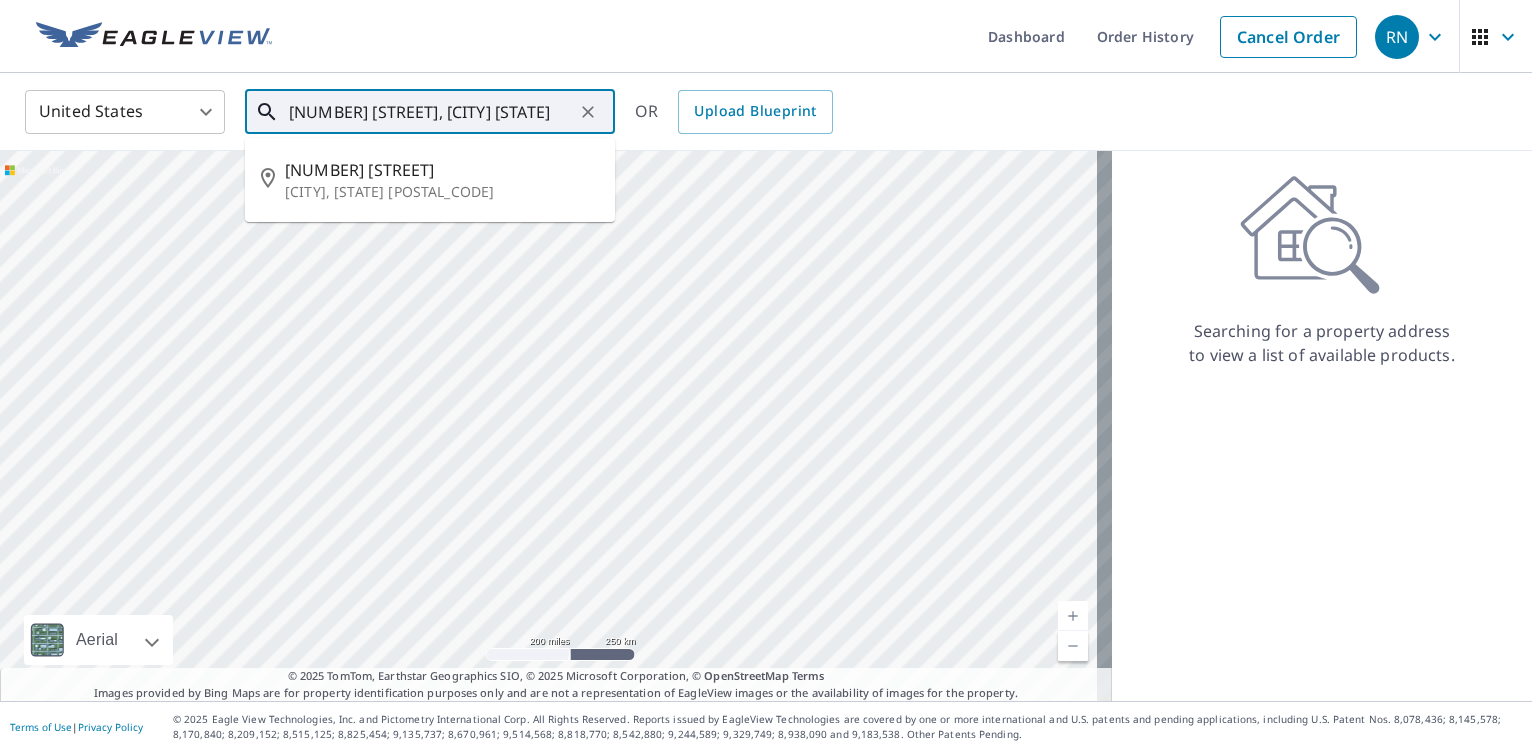 scroll, scrollTop: 0, scrollLeft: 17, axis: horizontal 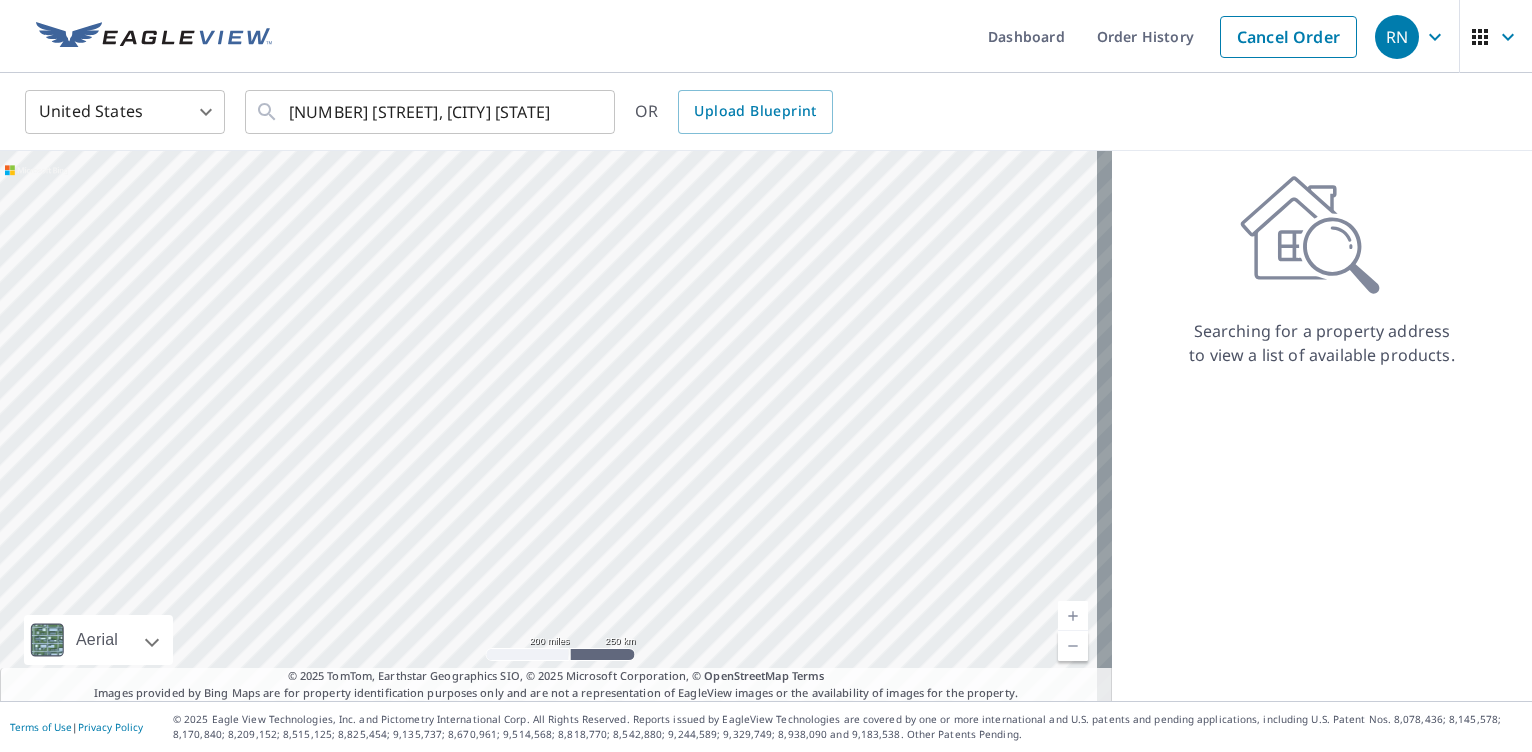 click on "Dashboard Order History Cancel Order" at bounding box center (825, 36) 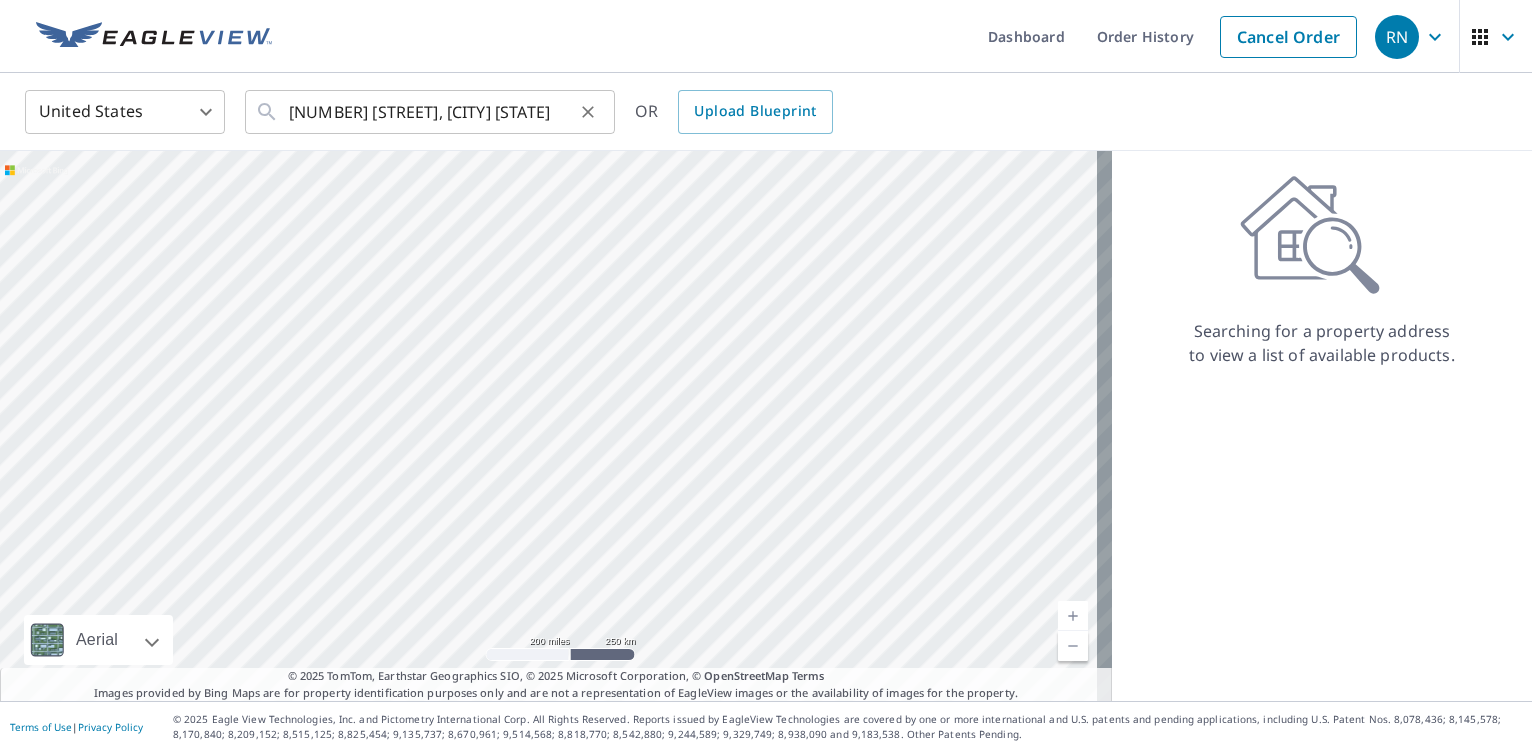 click 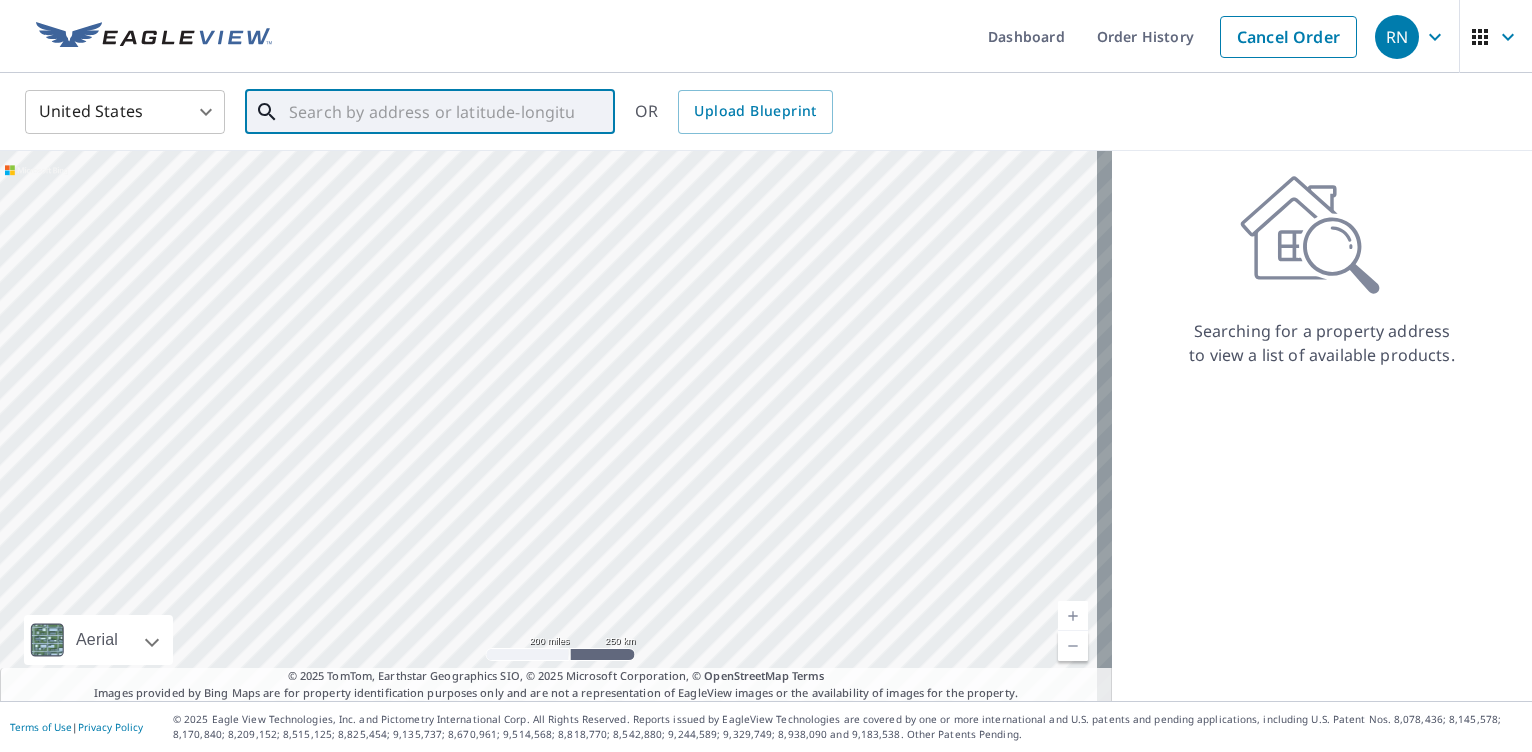 scroll, scrollTop: 0, scrollLeft: 0, axis: both 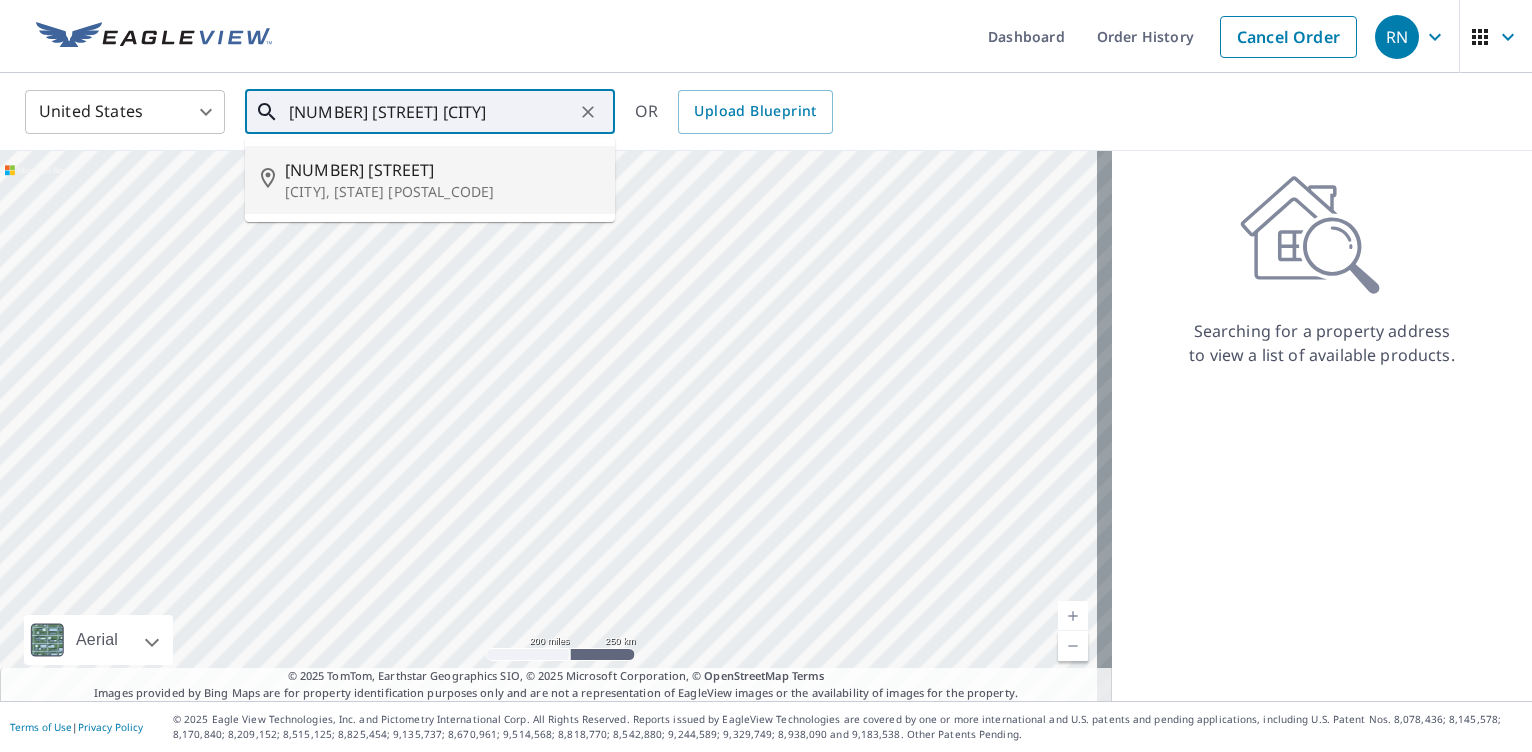 click on "[NUMBER] [STREET]" at bounding box center [442, 170] 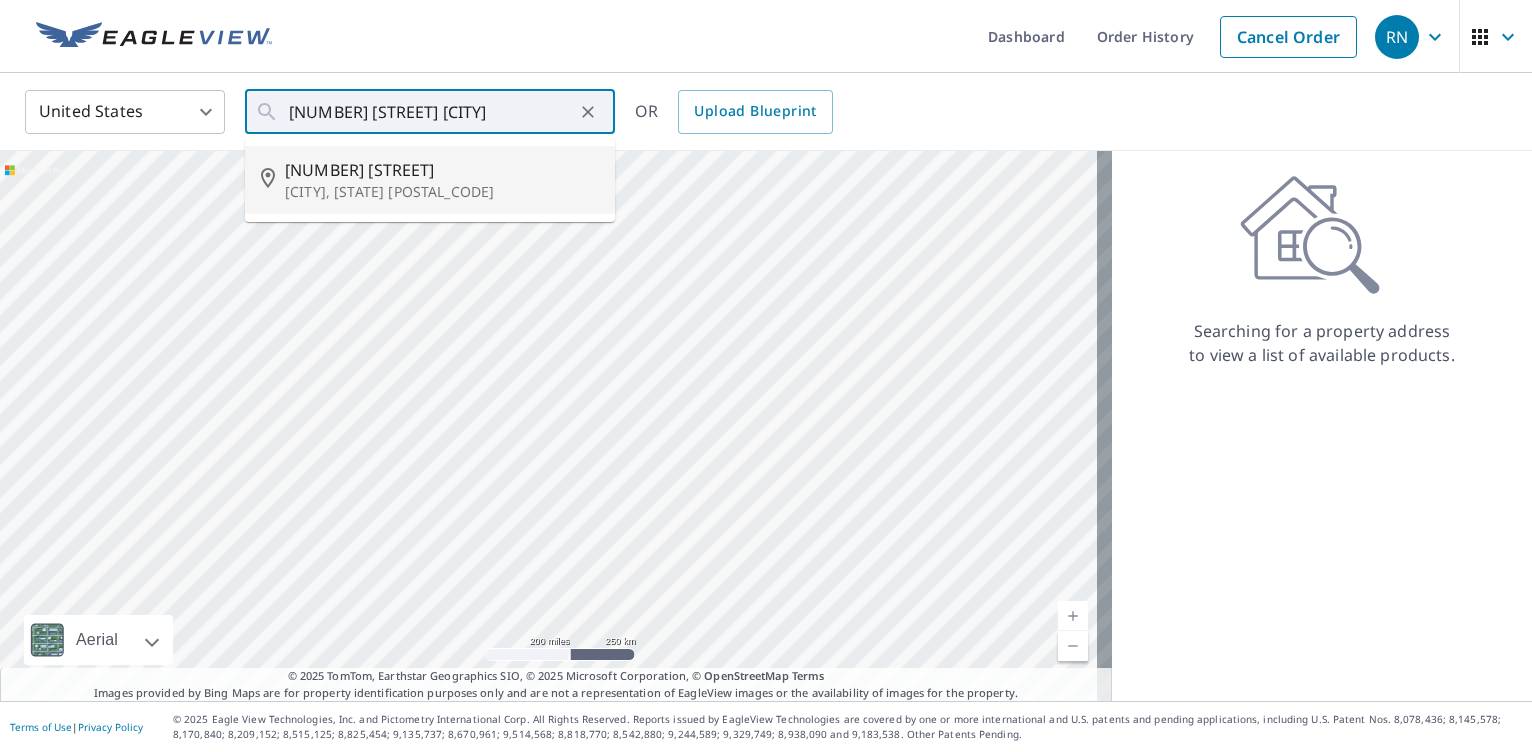 type on "[NUMBER] [STREET] [CITY], [STATE] [POSTAL_CODE]" 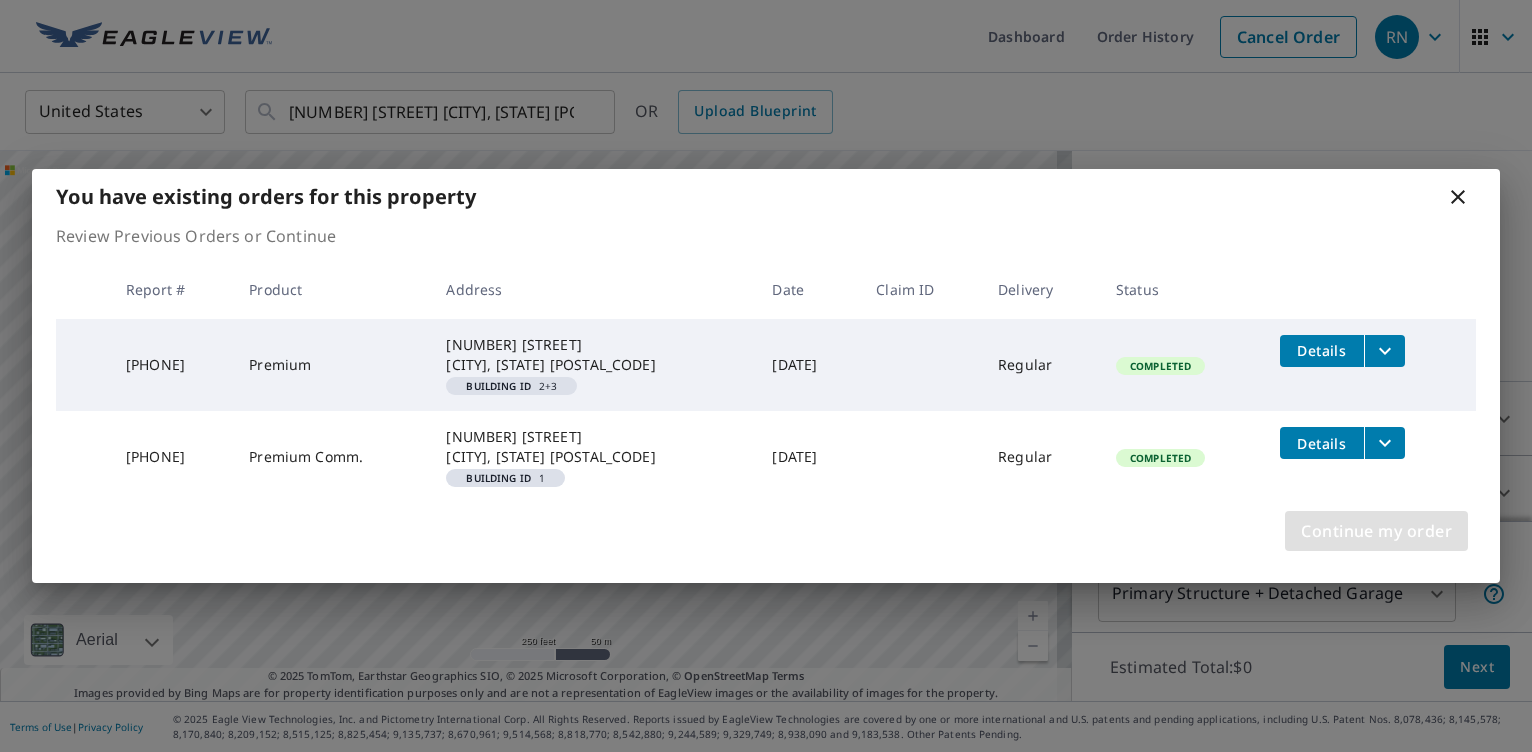 click on "Continue my order" at bounding box center [1376, 531] 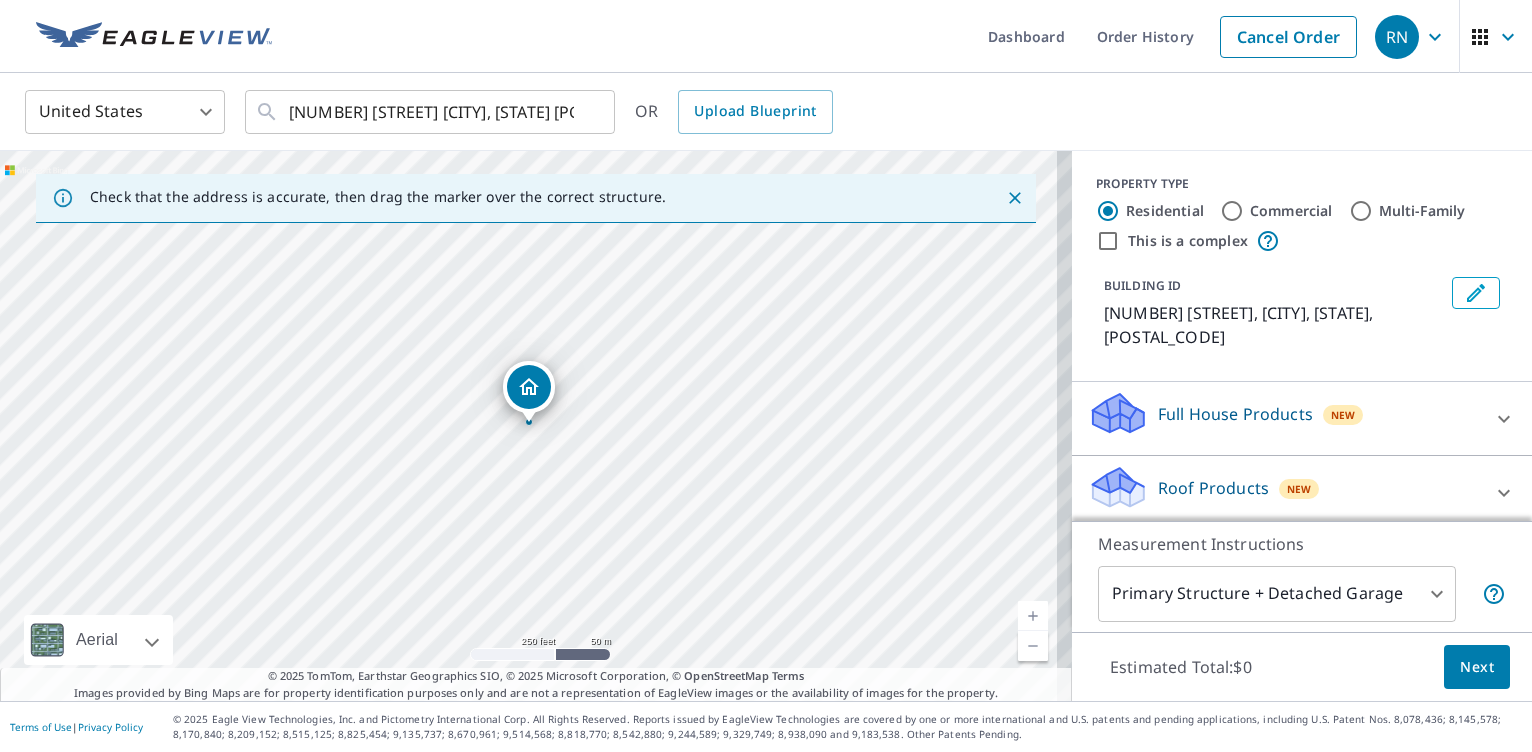 click on "Commercial" at bounding box center [1232, 211] 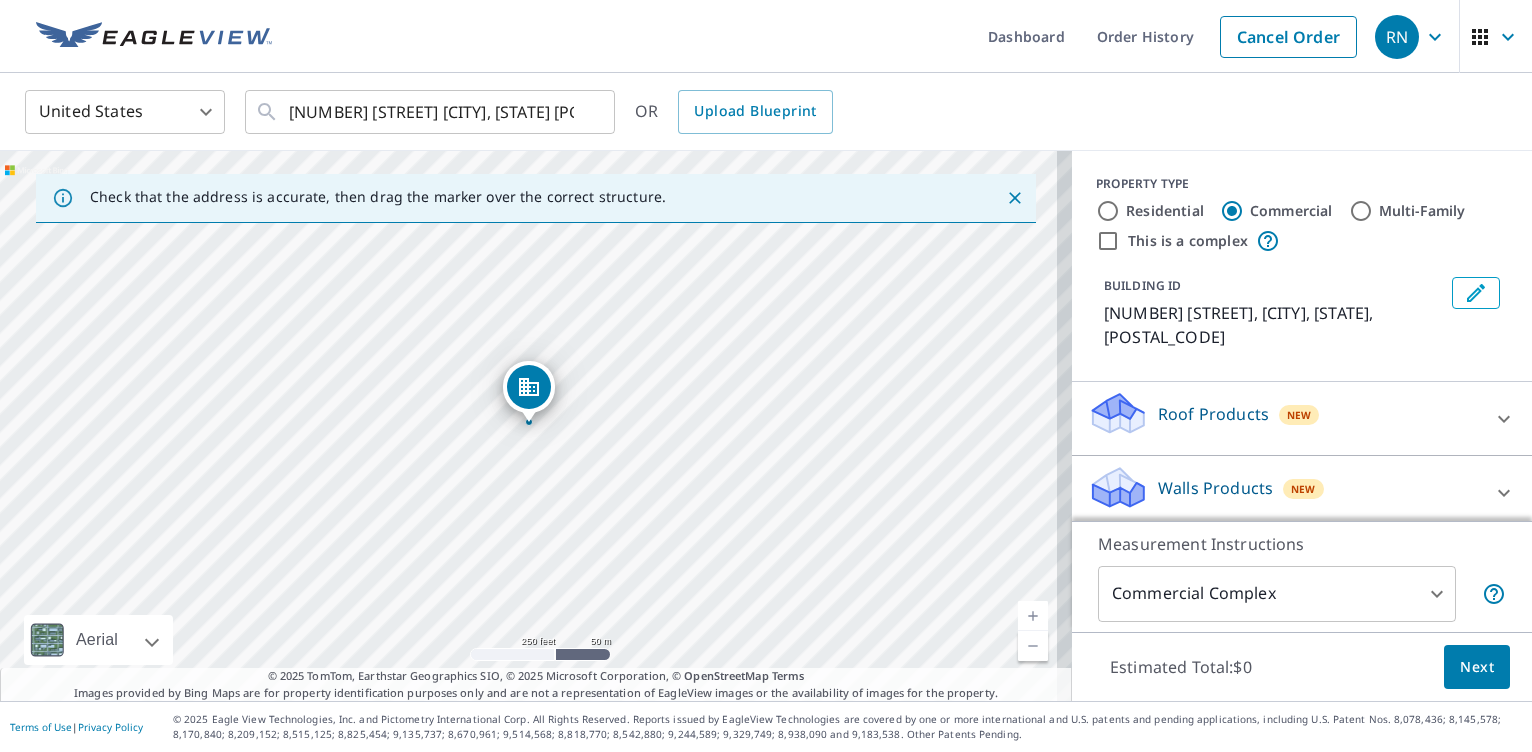 click on "New" at bounding box center [1303, 489] 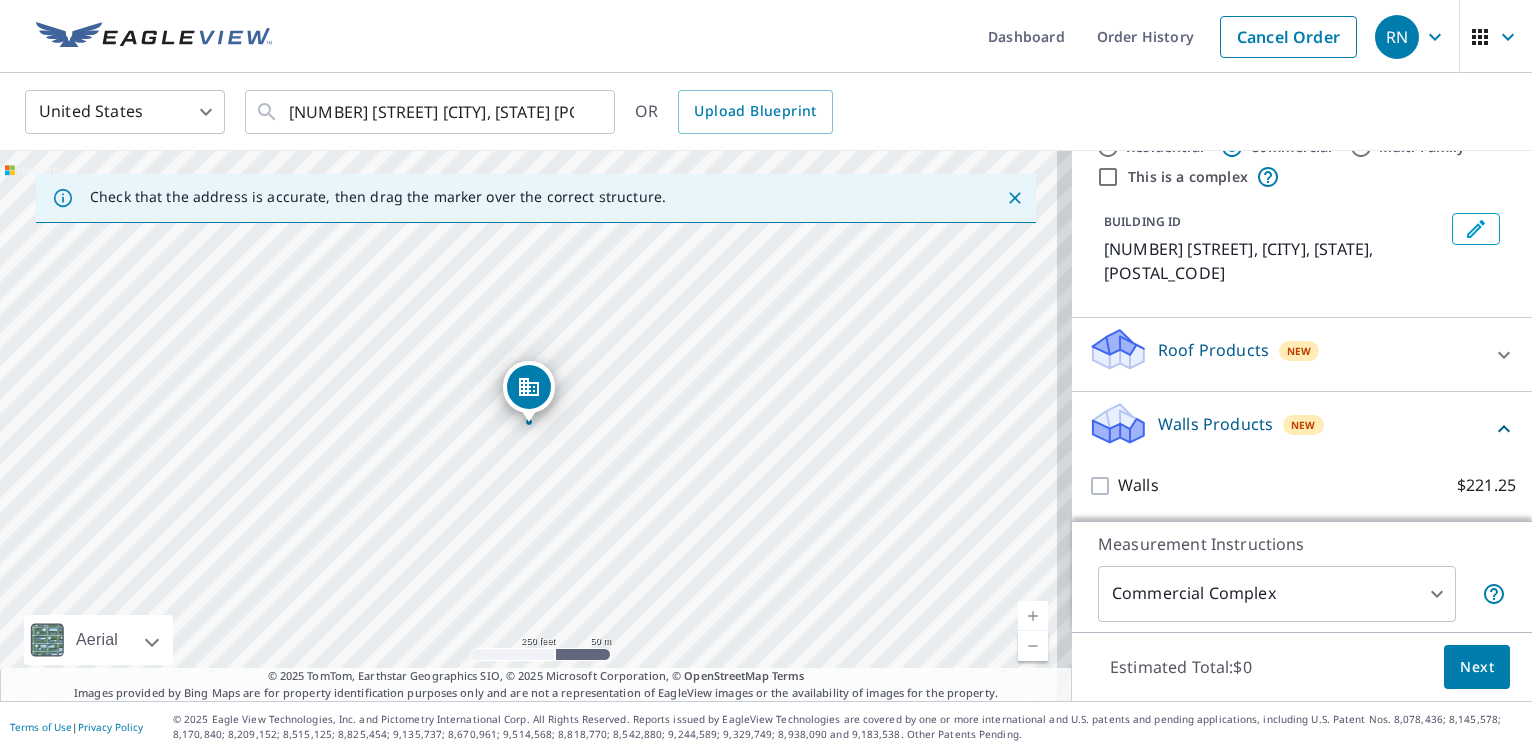 scroll, scrollTop: 0, scrollLeft: 0, axis: both 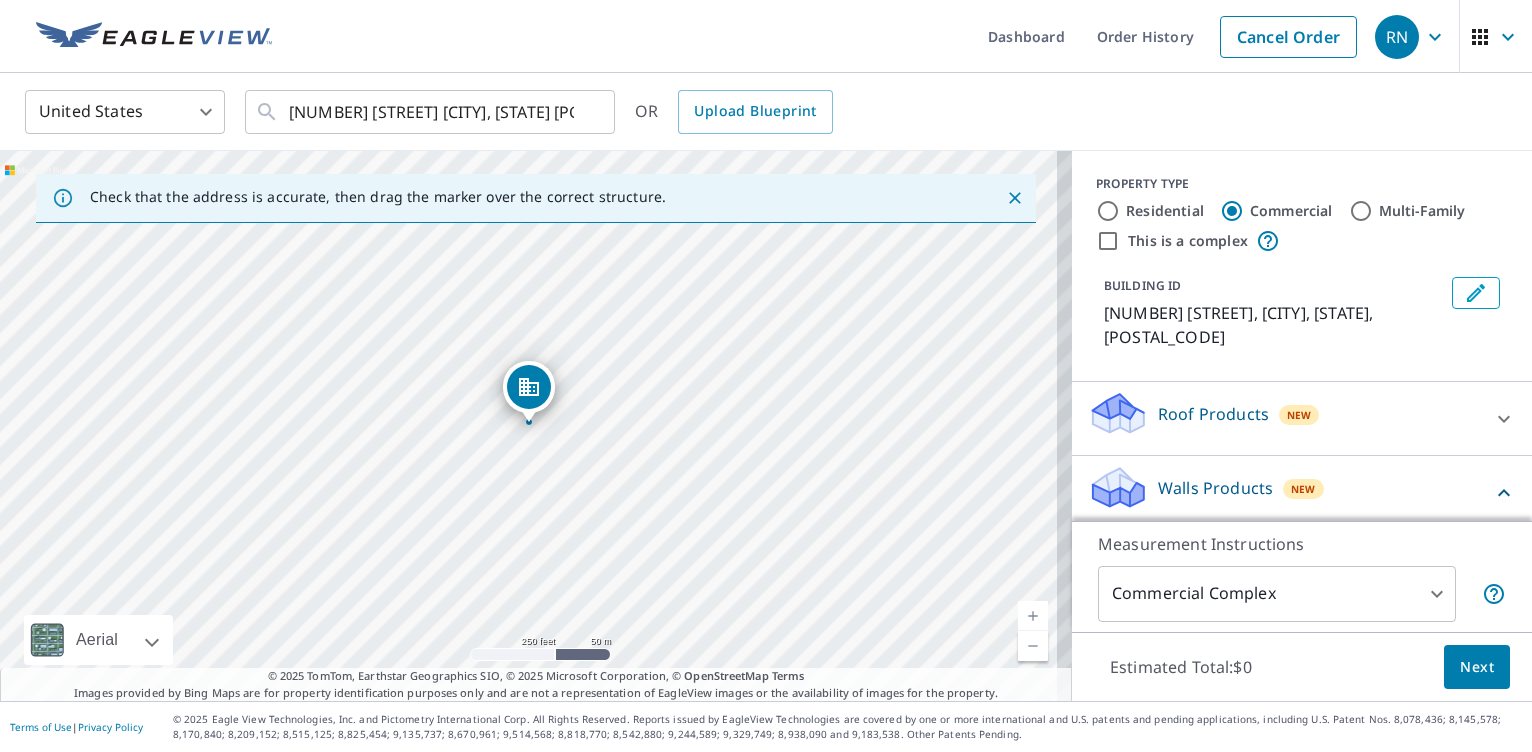 click on "Residential" at bounding box center (1108, 211) 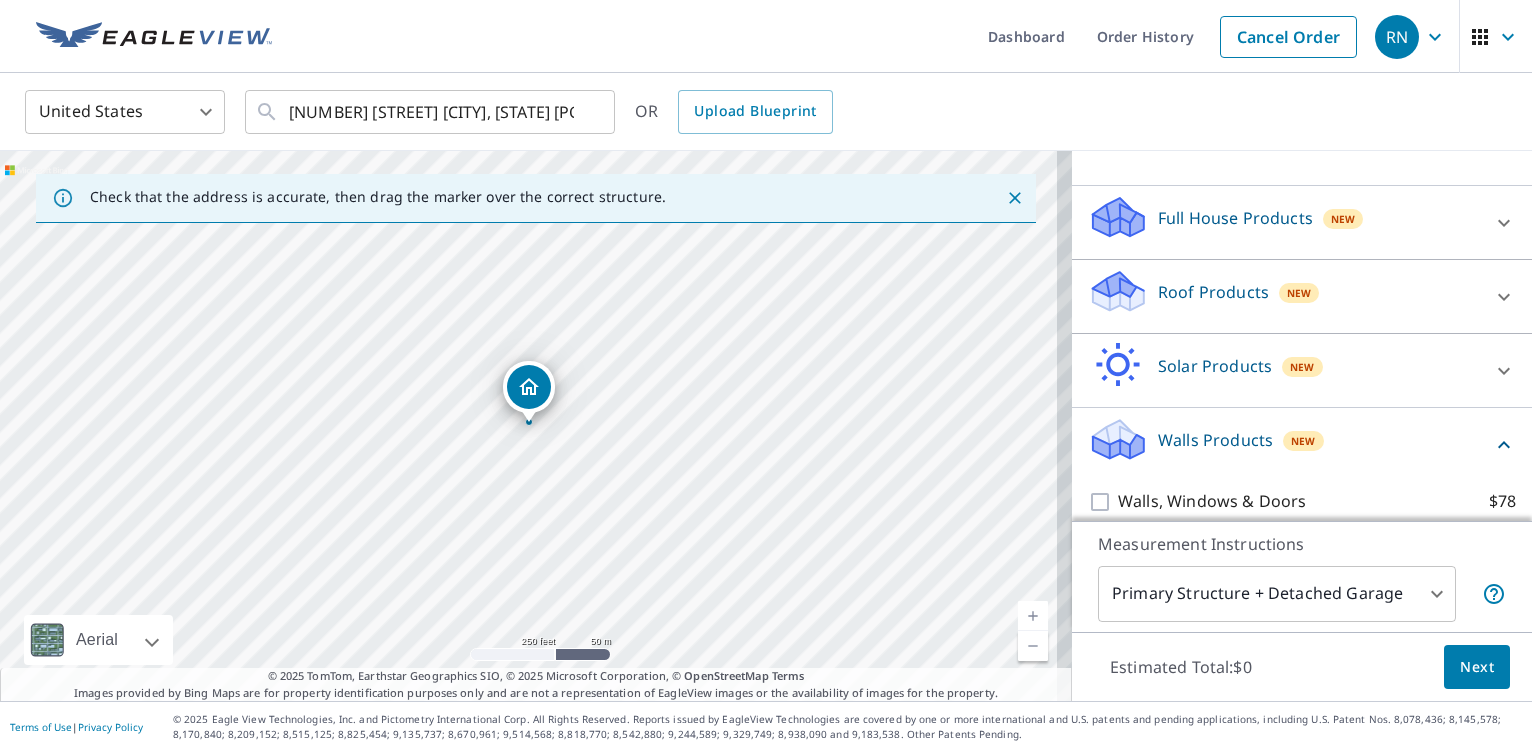 scroll, scrollTop: 200, scrollLeft: 0, axis: vertical 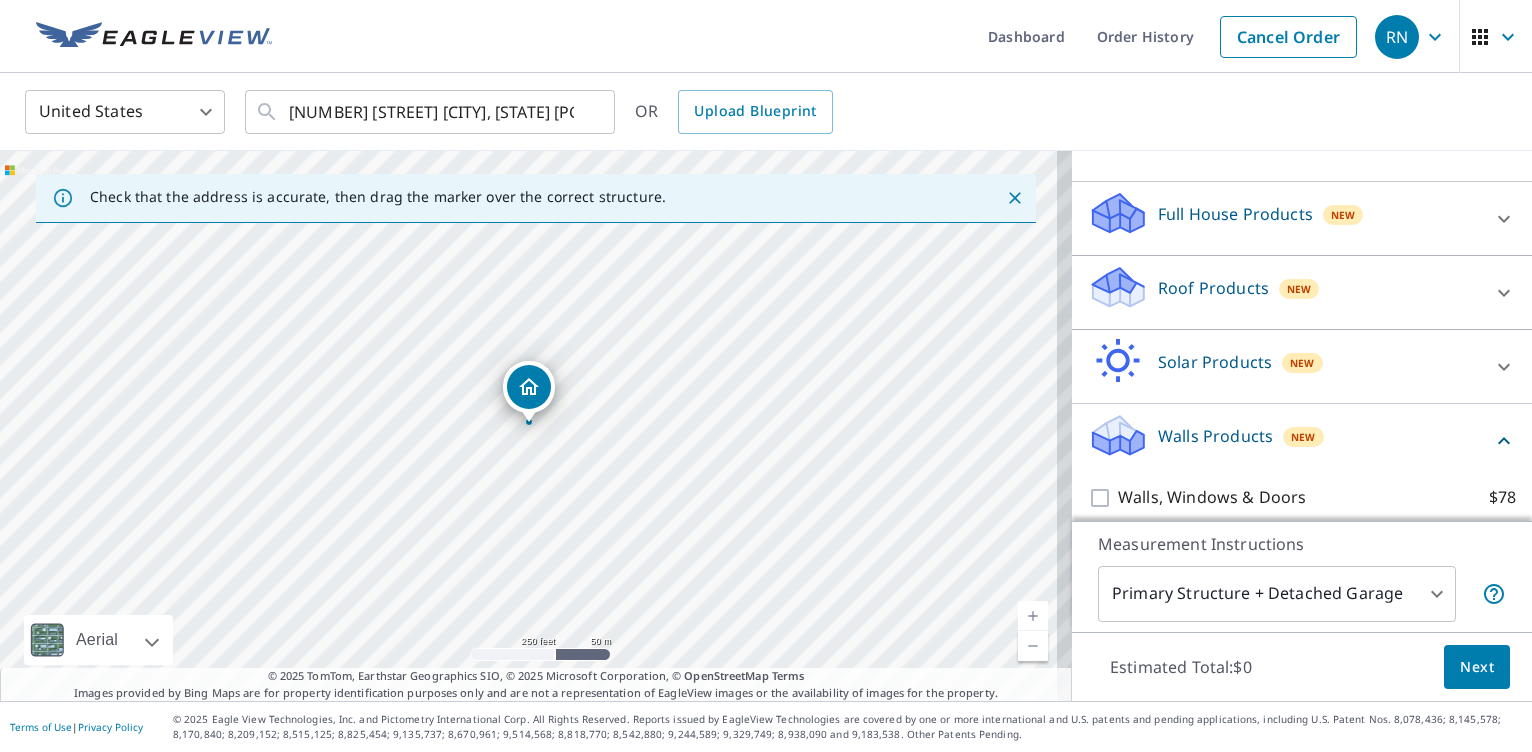 click on "New" at bounding box center [1303, 437] 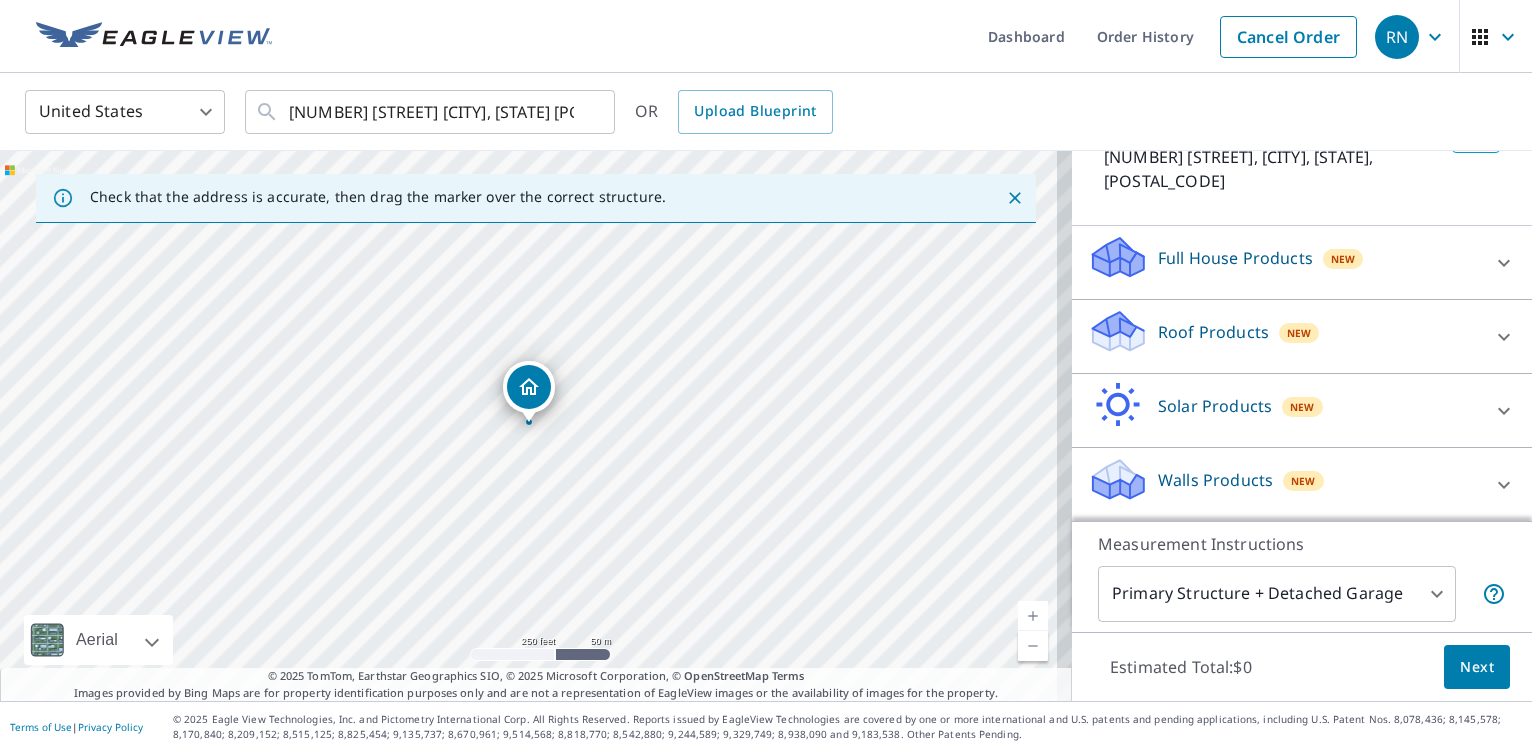 scroll, scrollTop: 156, scrollLeft: 0, axis: vertical 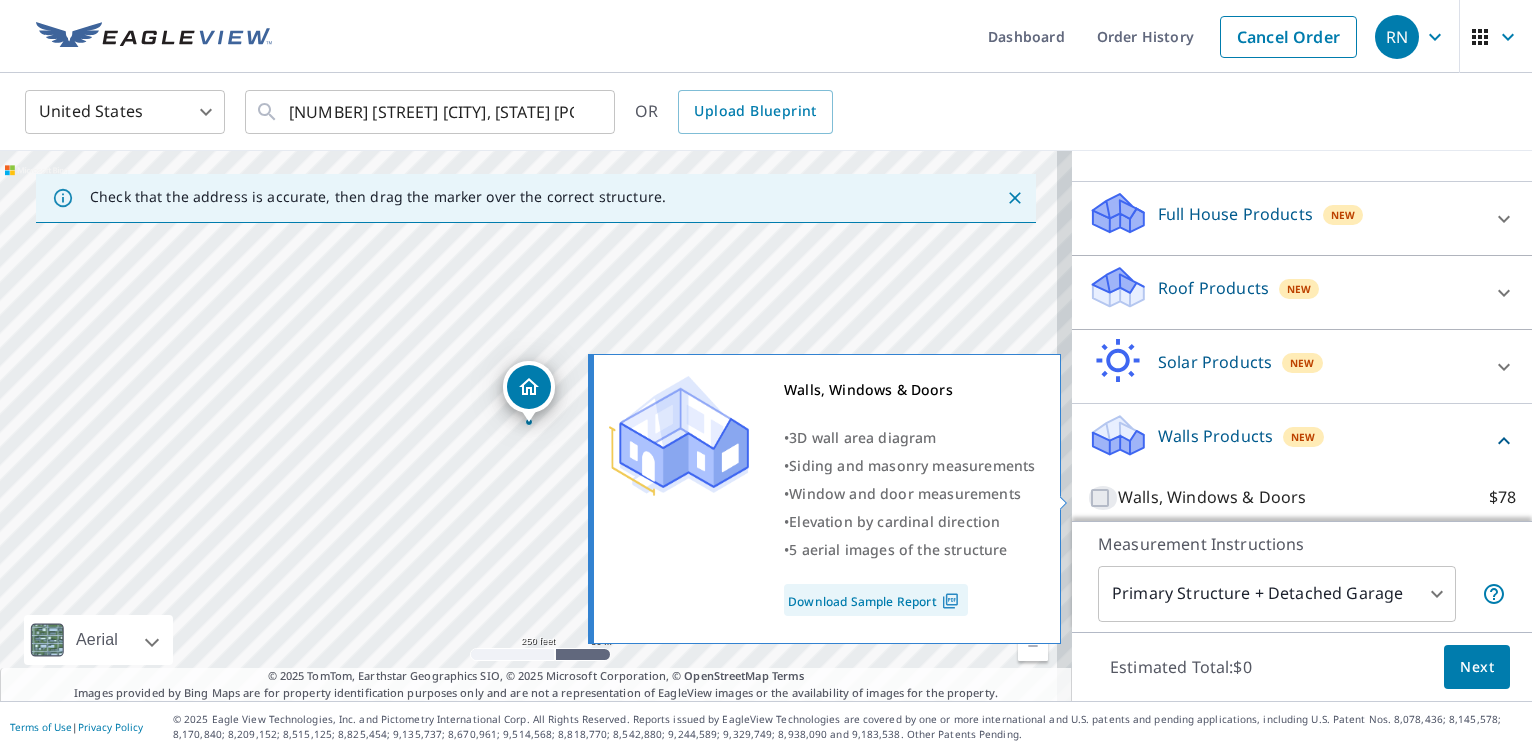 click on "Walls, Windows & Doors $78" at bounding box center [1103, 498] 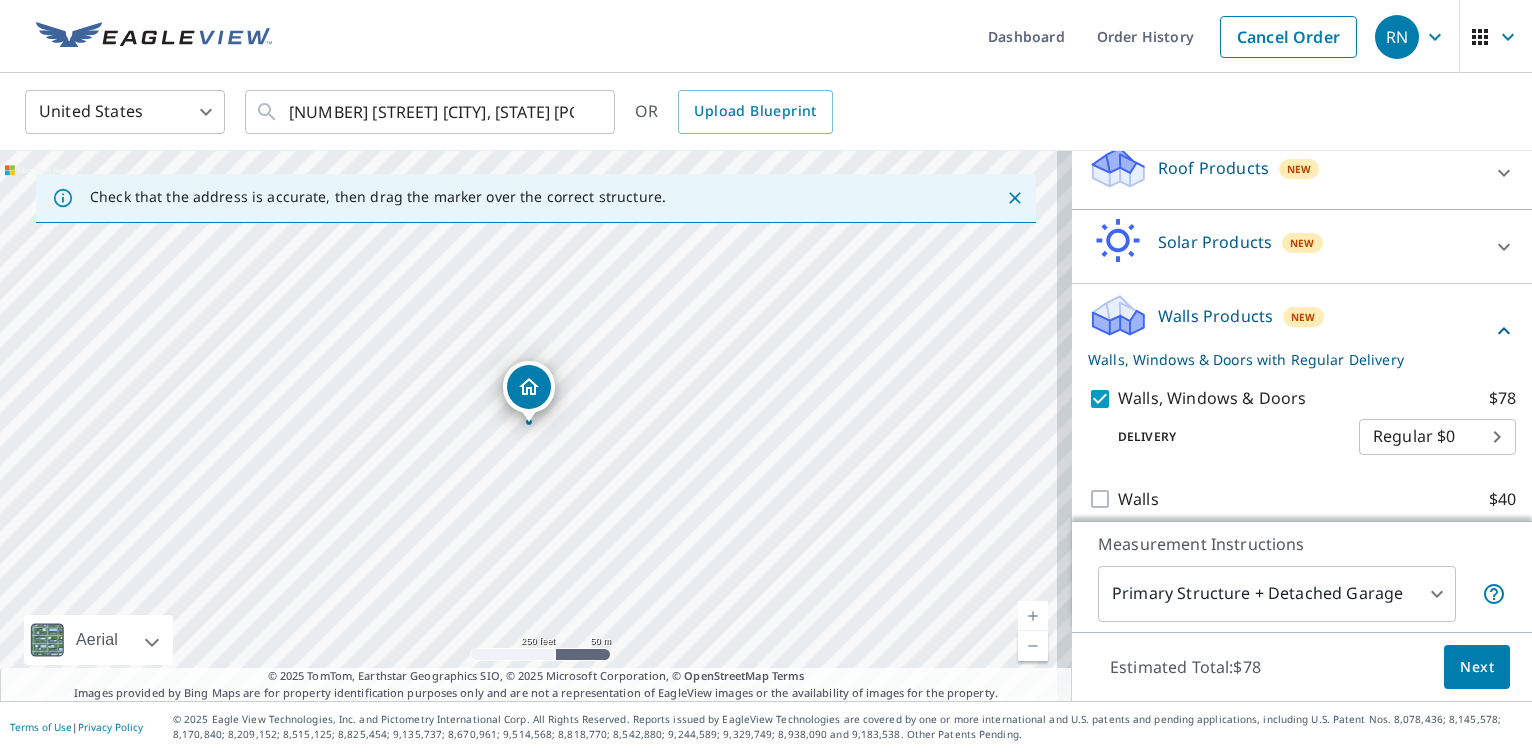 scroll, scrollTop: 333, scrollLeft: 0, axis: vertical 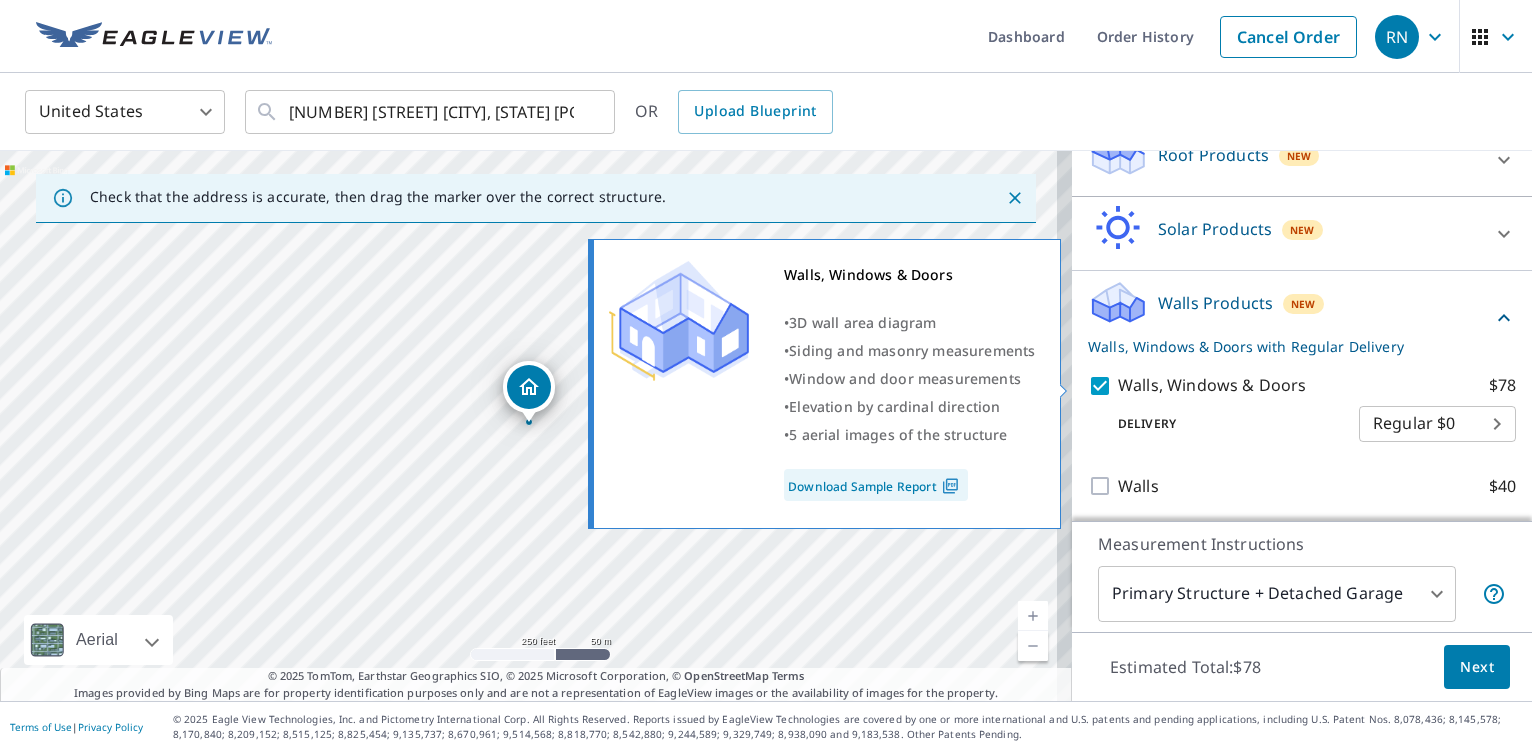 click on "Walls, Windows & Doors $78" at bounding box center [1103, 386] 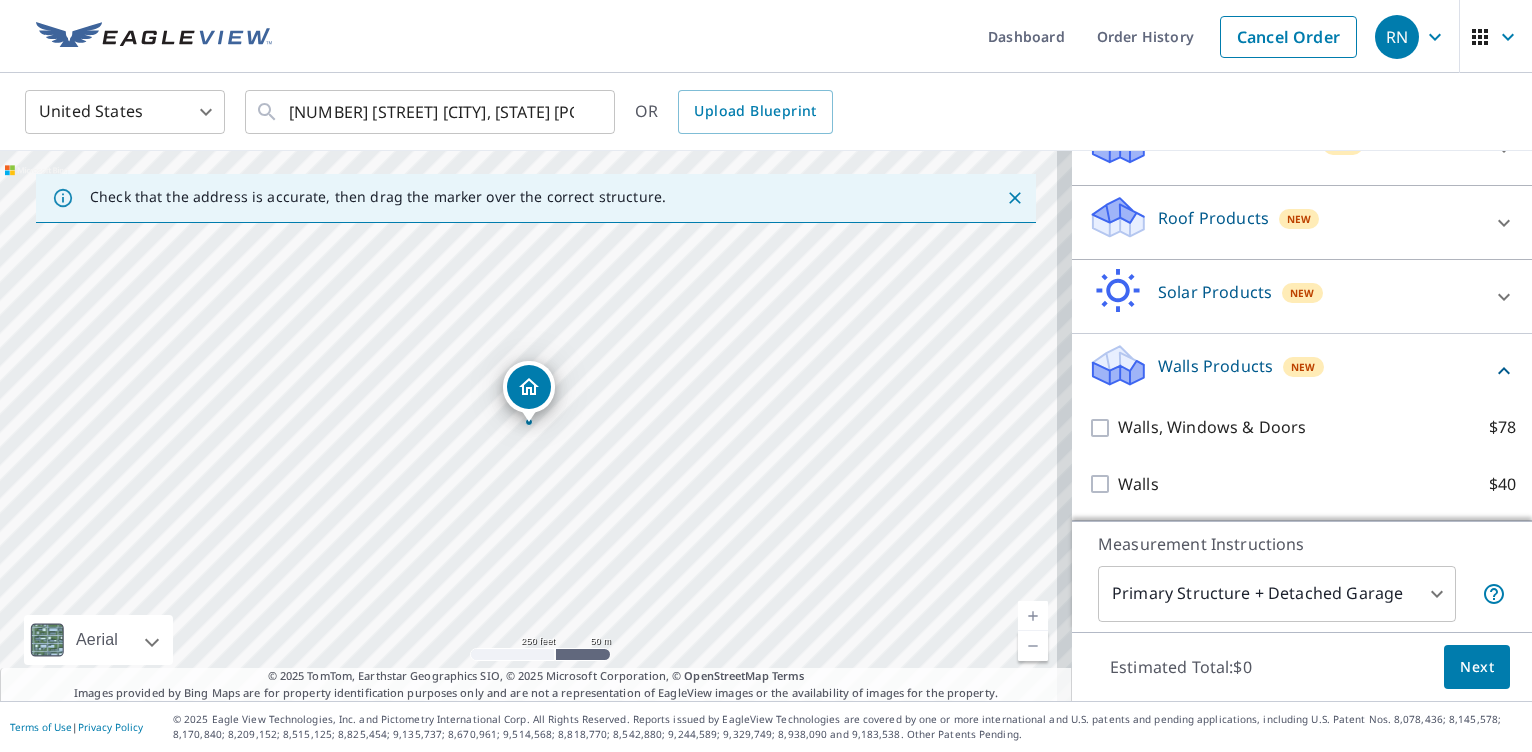 scroll, scrollTop: 268, scrollLeft: 0, axis: vertical 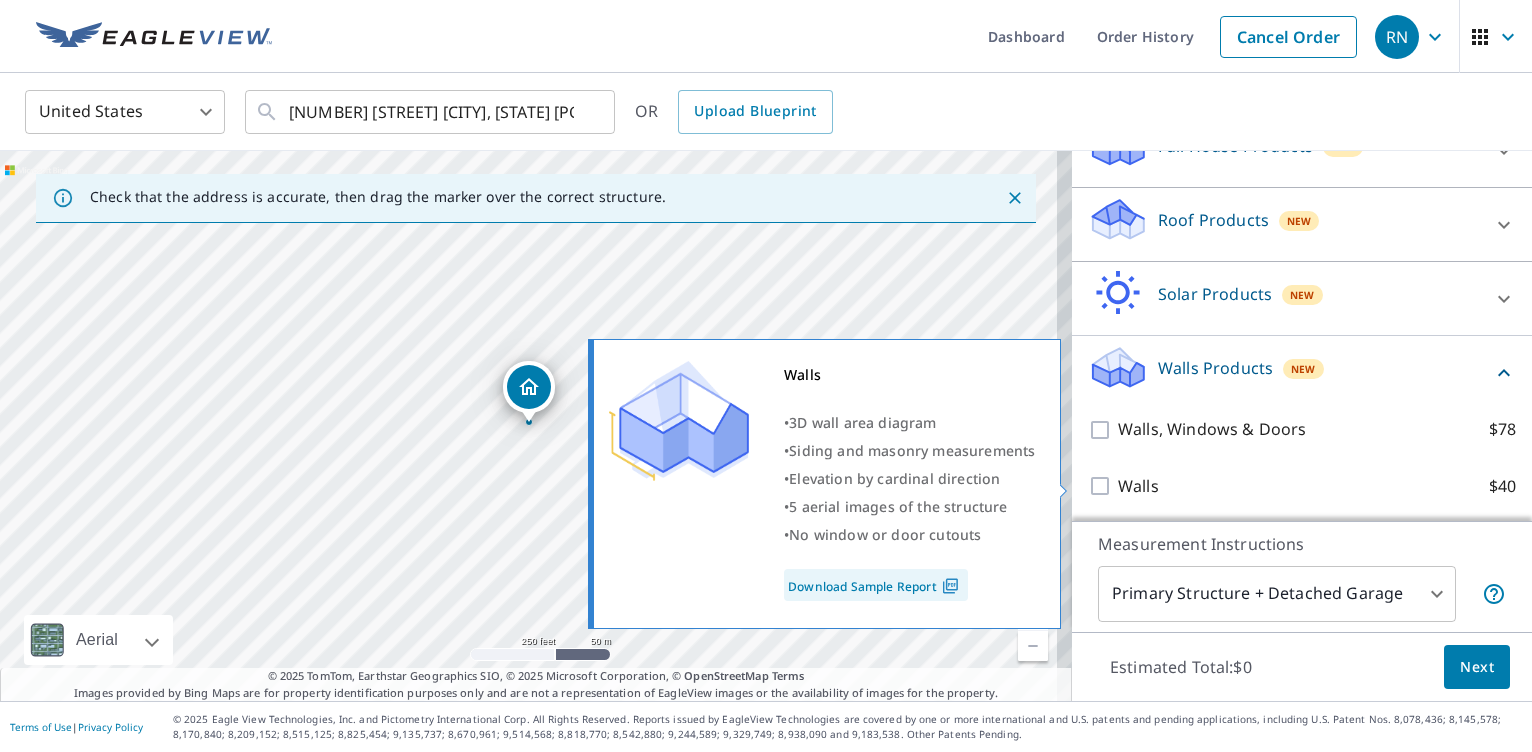 click on "Walls $40" at bounding box center [1103, 486] 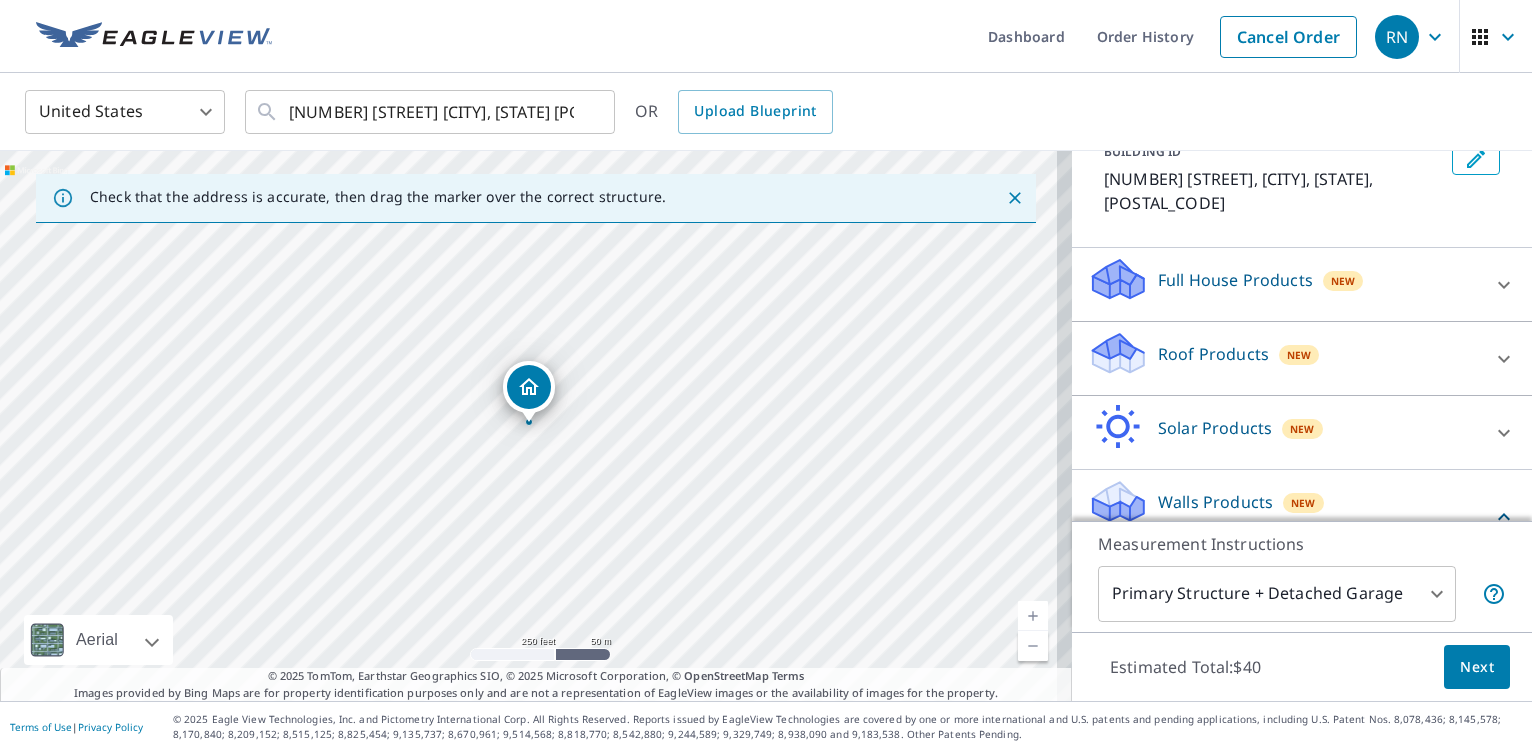 scroll, scrollTop: 234, scrollLeft: 0, axis: vertical 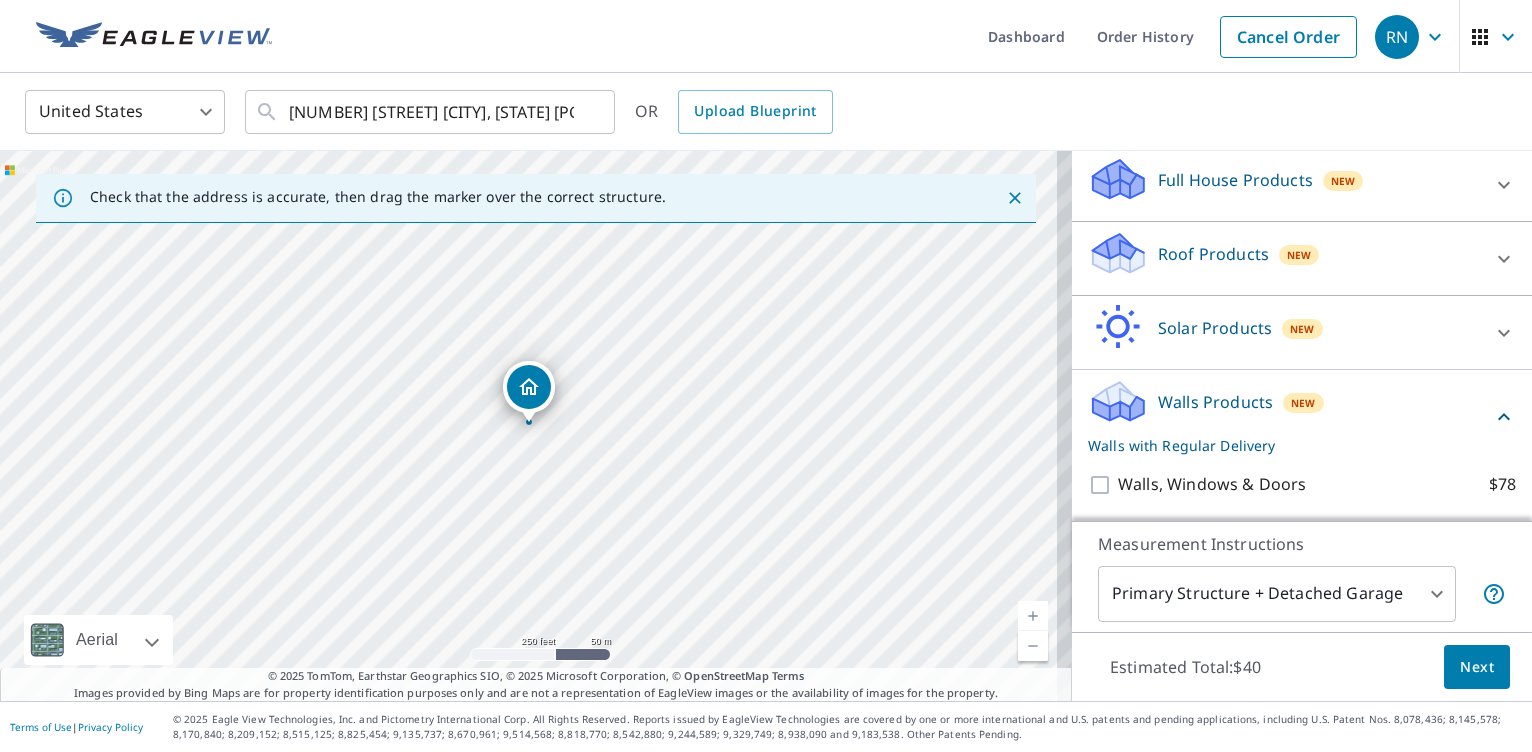 click on "[COMPANY_NAME] [COMPANY_NAME]
Dashboard Order History Cancel Order RN United States US ​ [NUMBER] [STREET] [CITY], [STATE] [POSTAL_CODE] ​ OR Upload Blueprint Check that the address is accurate, then drag the marker over the correct structure. [NUMBER] [STREET] [CITY], [STATE] [POSTAL_CODE] Aerial Road A standard road map Aerial A detailed look from above Labels Labels 250 feet 50 m © 2025 TomTom, © Vexcel Imaging, © 2025 Microsoft Corporation,  © OpenStreetMap Terms © 2025 TomTom, Earthstar Geographics SIO, © 2025 Microsoft Corporation, ©   OpenStreetMap   Terms Images provided by Bing Maps are for property identification purposes only and are not a representation of EagleView images or the availability of images for the property. PROPERTY TYPE Residential Commercial Multi-Family This is a complex BUILDING ID [NUMBER] [STREET], [CITY], [STATE], [POSTAL_CODE] Full House Products New Full House™ $105 Roof Products New Premium $32.75 - $87 Gutter $13.75 Bid Perfect™ $18 Solar Products New Inform Essentials+ $63.25 Inform Advanced 8" at bounding box center [766, 376] 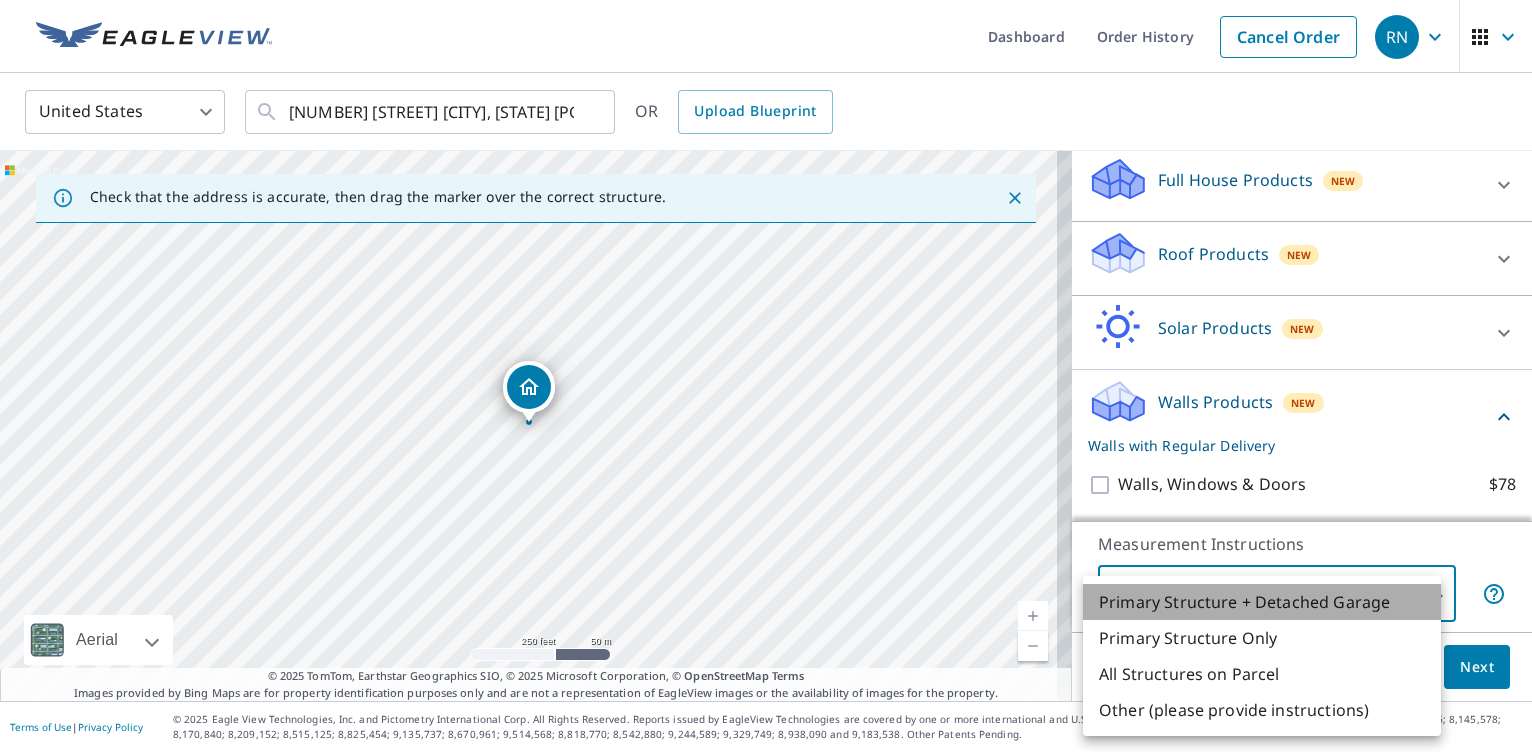 click on "Primary Structure + Detached Garage" at bounding box center [1262, 602] 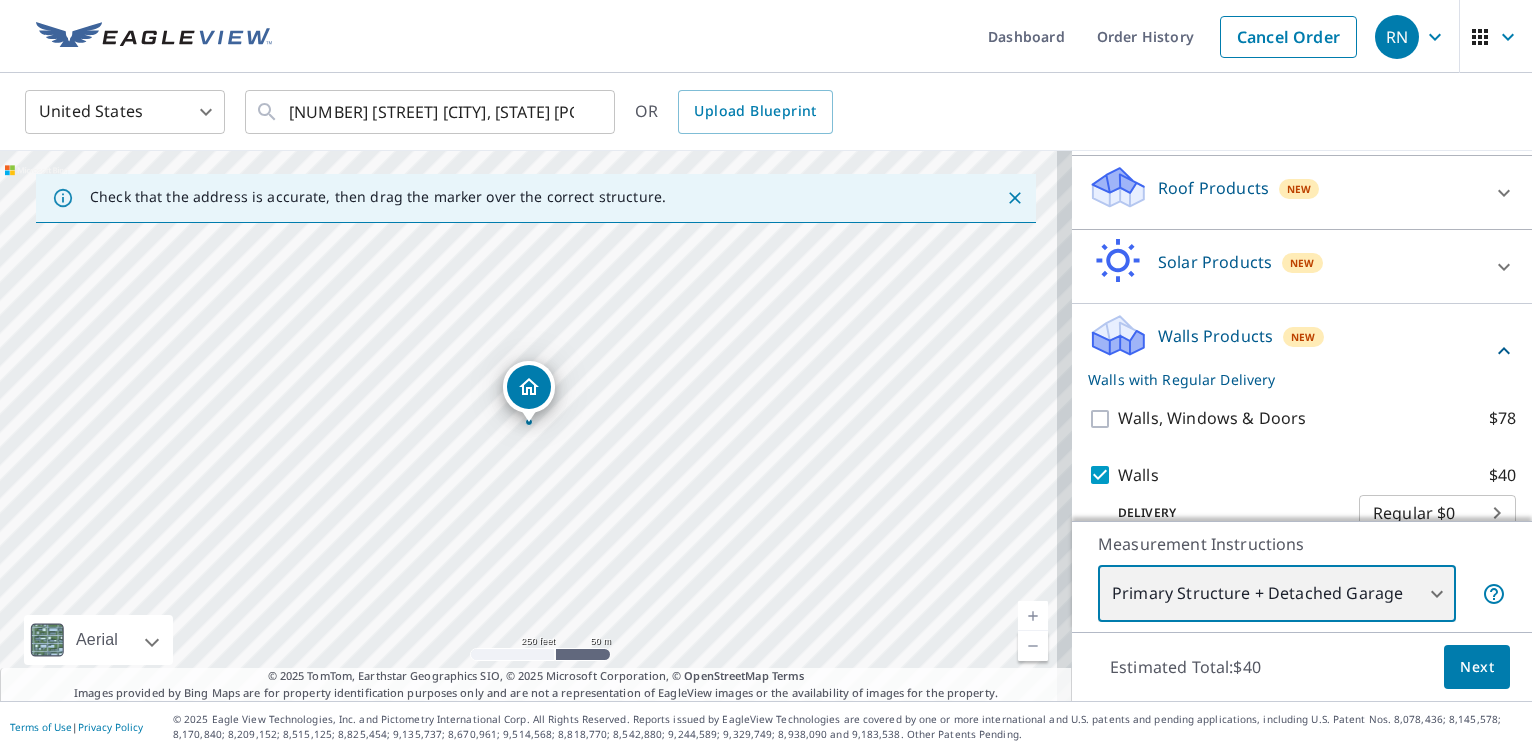 scroll, scrollTop: 333, scrollLeft: 0, axis: vertical 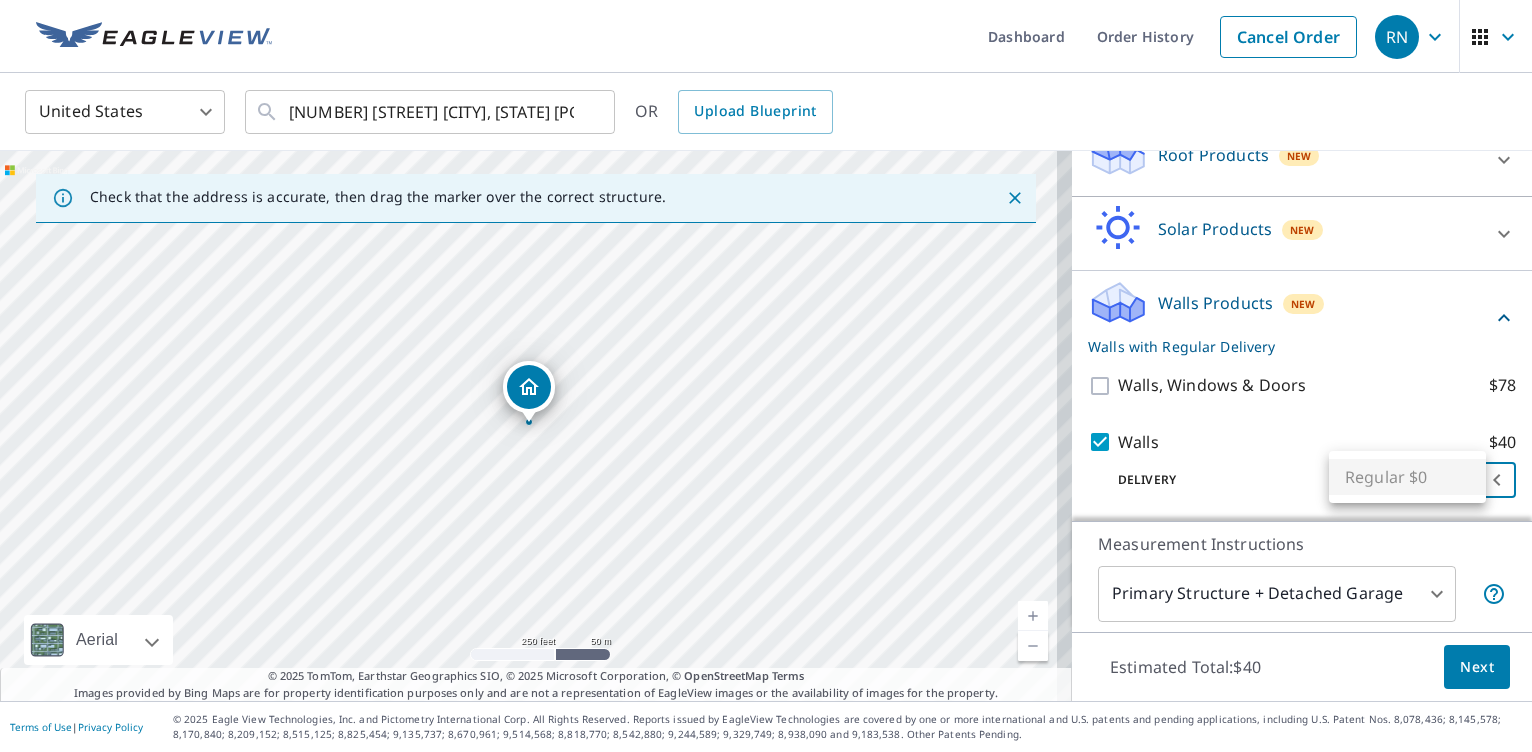 click on "[COMPANY_NAME] [COMPANY_NAME]
Dashboard Order History Cancel Order RN United States US ​ [NUMBER] [STREET] [CITY], [STATE] [POSTAL_CODE] ​ OR Upload Blueprint Check that the address is accurate, then drag the marker over the correct structure. [NUMBER] [STREET] [CITY], [STATE] [POSTAL_CODE] Aerial Road A standard road map Aerial A detailed look from above Labels Labels 250 feet 50 m © 2025 TomTom, © Vexcel Imaging, © 2025 Microsoft Corporation,  © OpenStreetMap Terms © 2025 TomTom, Earthstar Geographics SIO, © 2025 Microsoft Corporation, ©   OpenStreetMap   Terms Images provided by Bing Maps are for property identification purposes only and are not a representation of EagleView images or the availability of images for the property. PROPERTY TYPE Residential Commercial Multi-Family This is a complex BUILDING ID [NUMBER] [STREET], [CITY], [STATE], [POSTAL_CODE] Full House Products New Full House™ $105 Roof Products New Premium $32.75 - $87 Gutter $13.75 Bid Perfect™ $18 Solar Products New Inform Essentials+ $63.25 Inform Advanced 8" at bounding box center (766, 376) 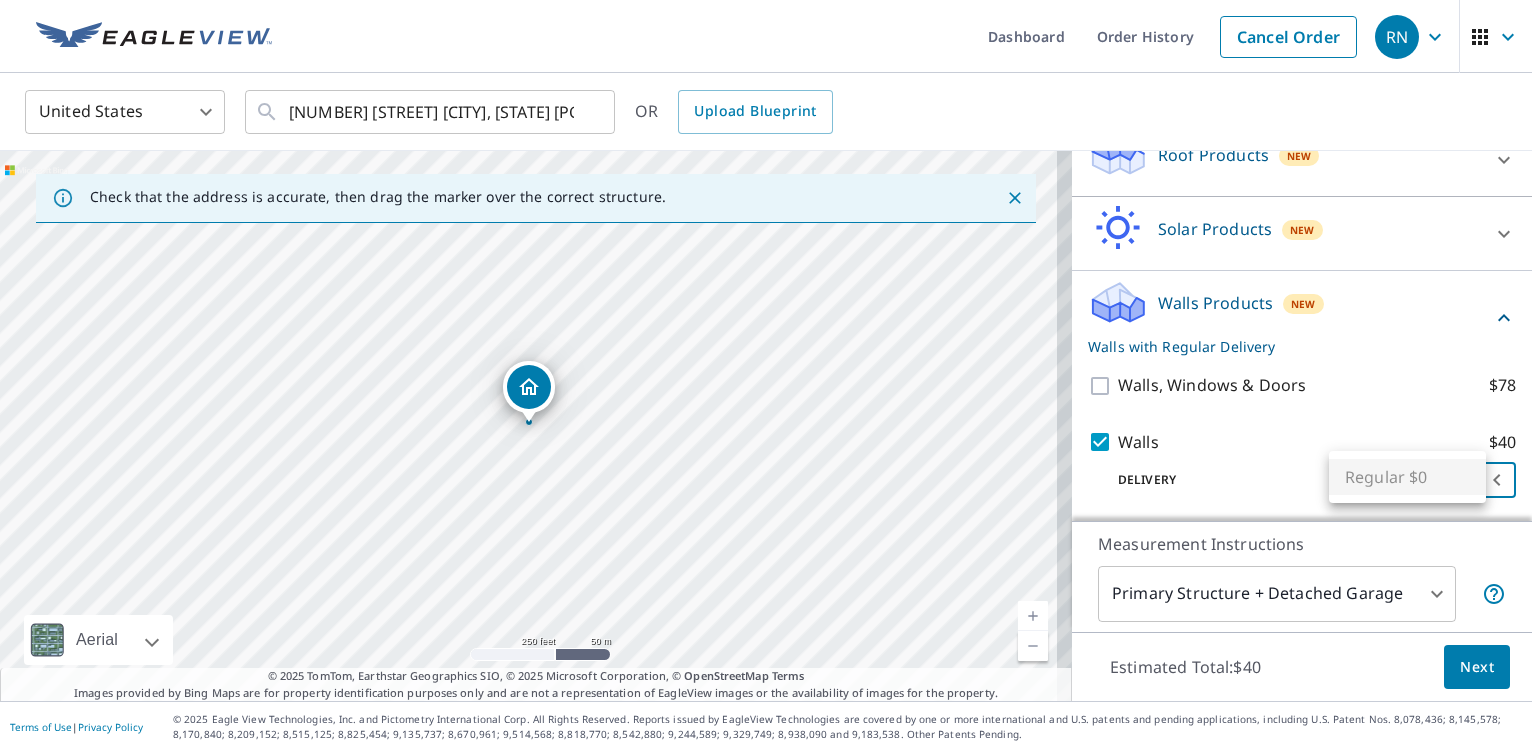 click on "Regular $0" at bounding box center (1407, 477) 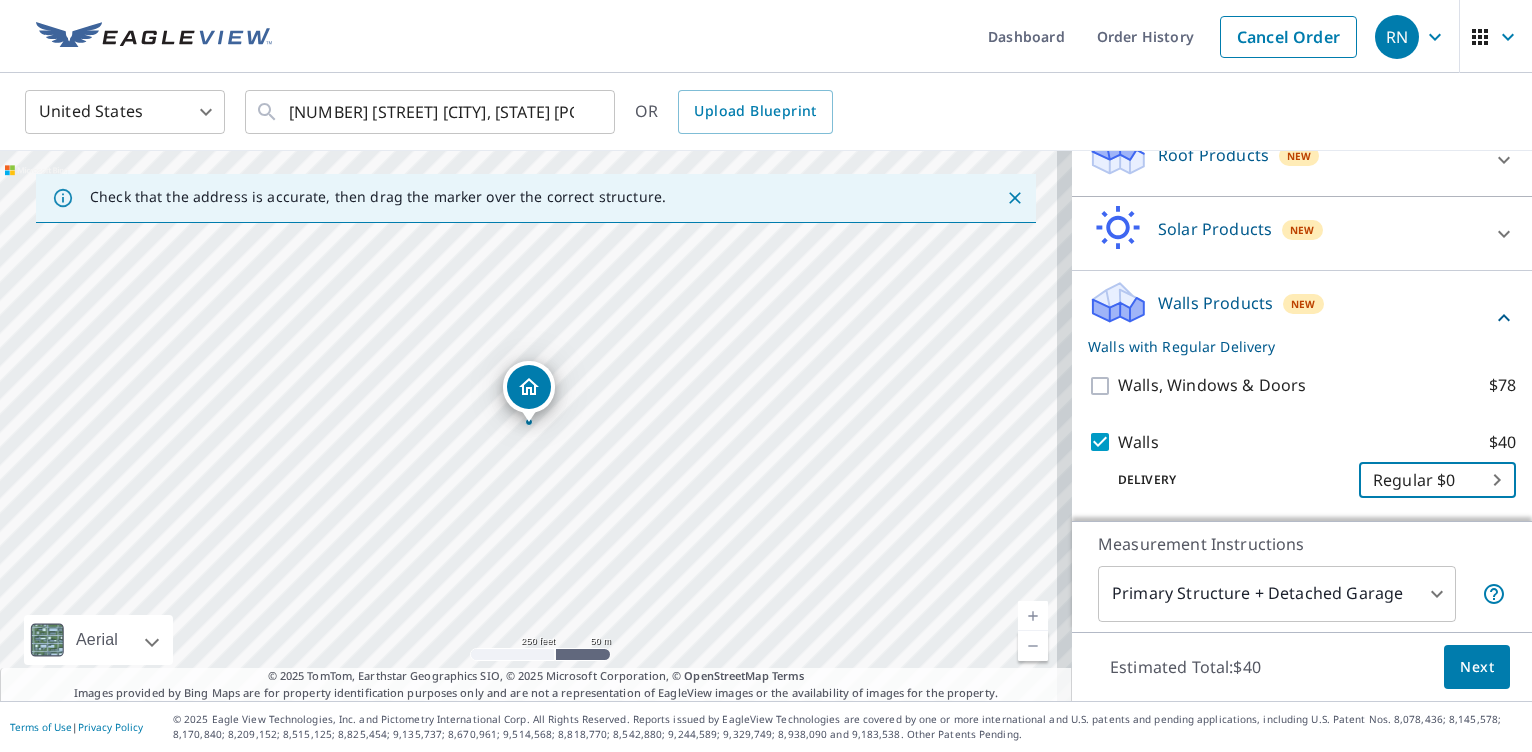click on "Next" at bounding box center [1477, 667] 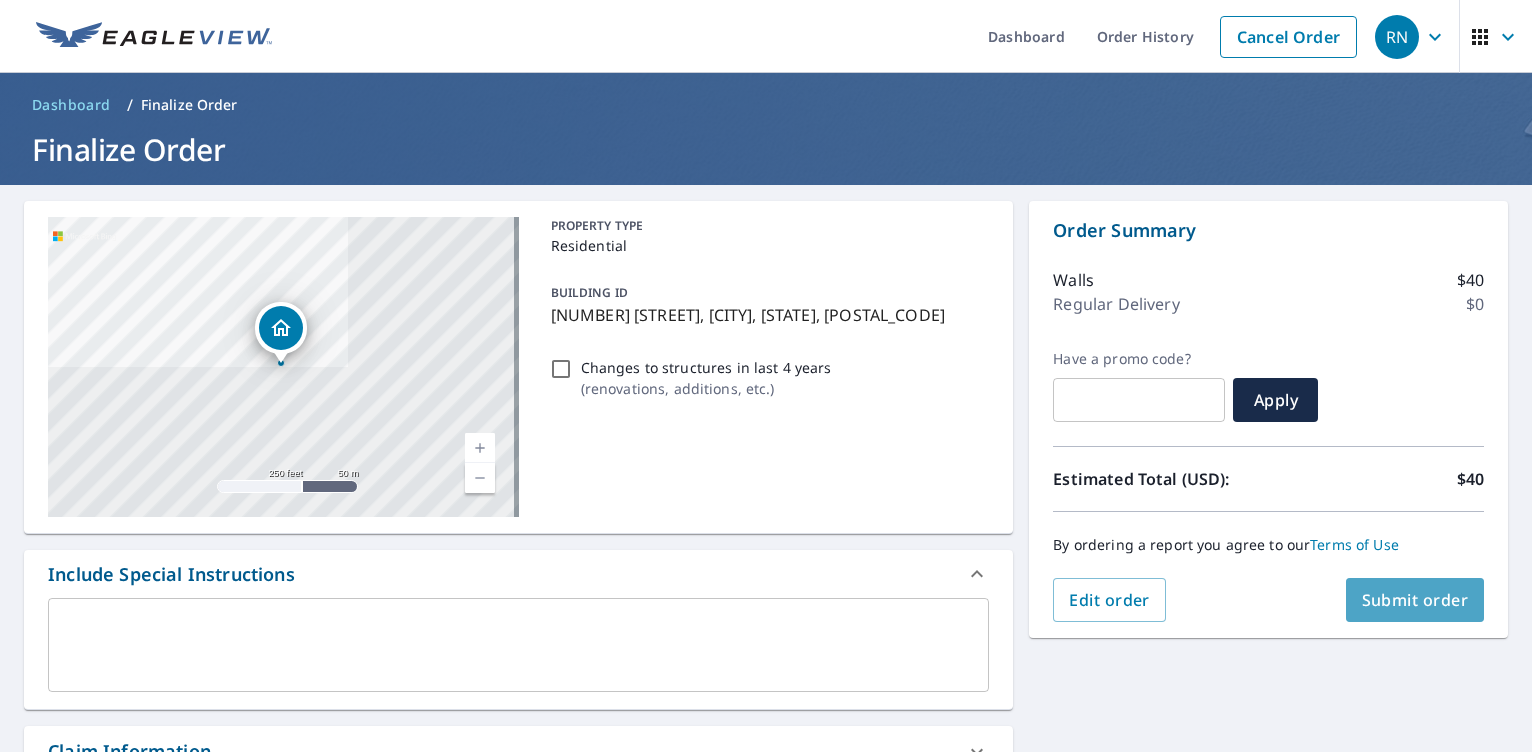 click on "Submit order" at bounding box center [1415, 600] 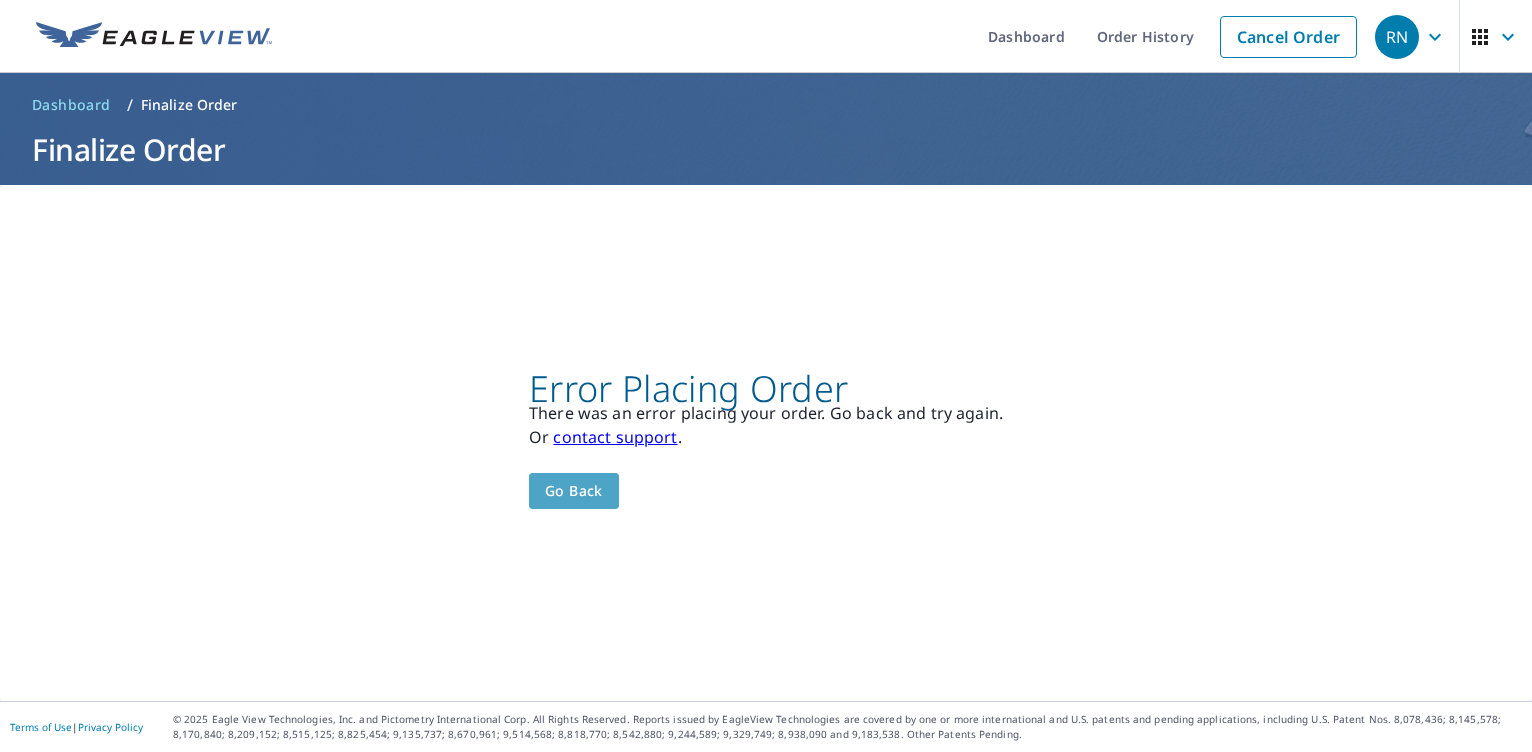click on "Go back" at bounding box center [574, 491] 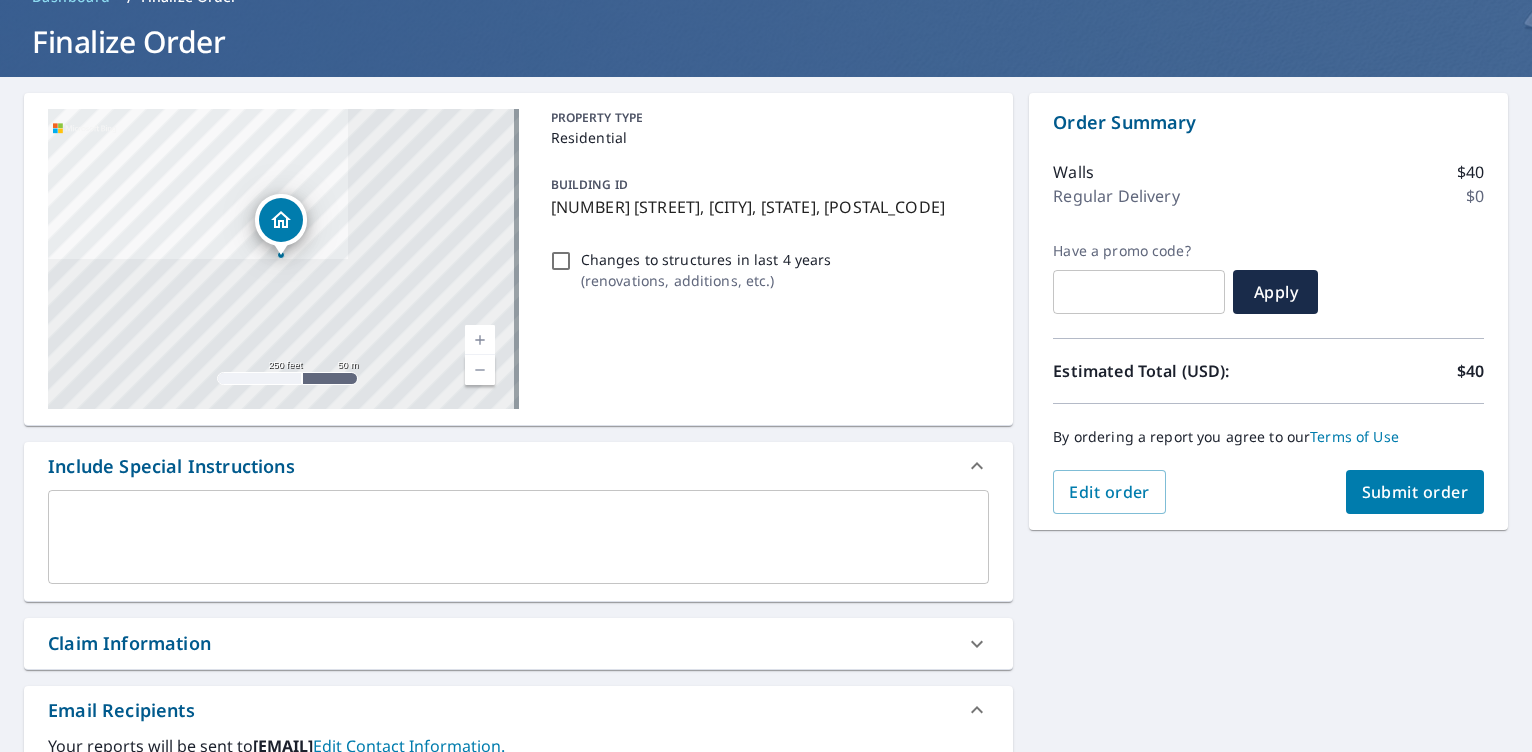 scroll, scrollTop: 0, scrollLeft: 0, axis: both 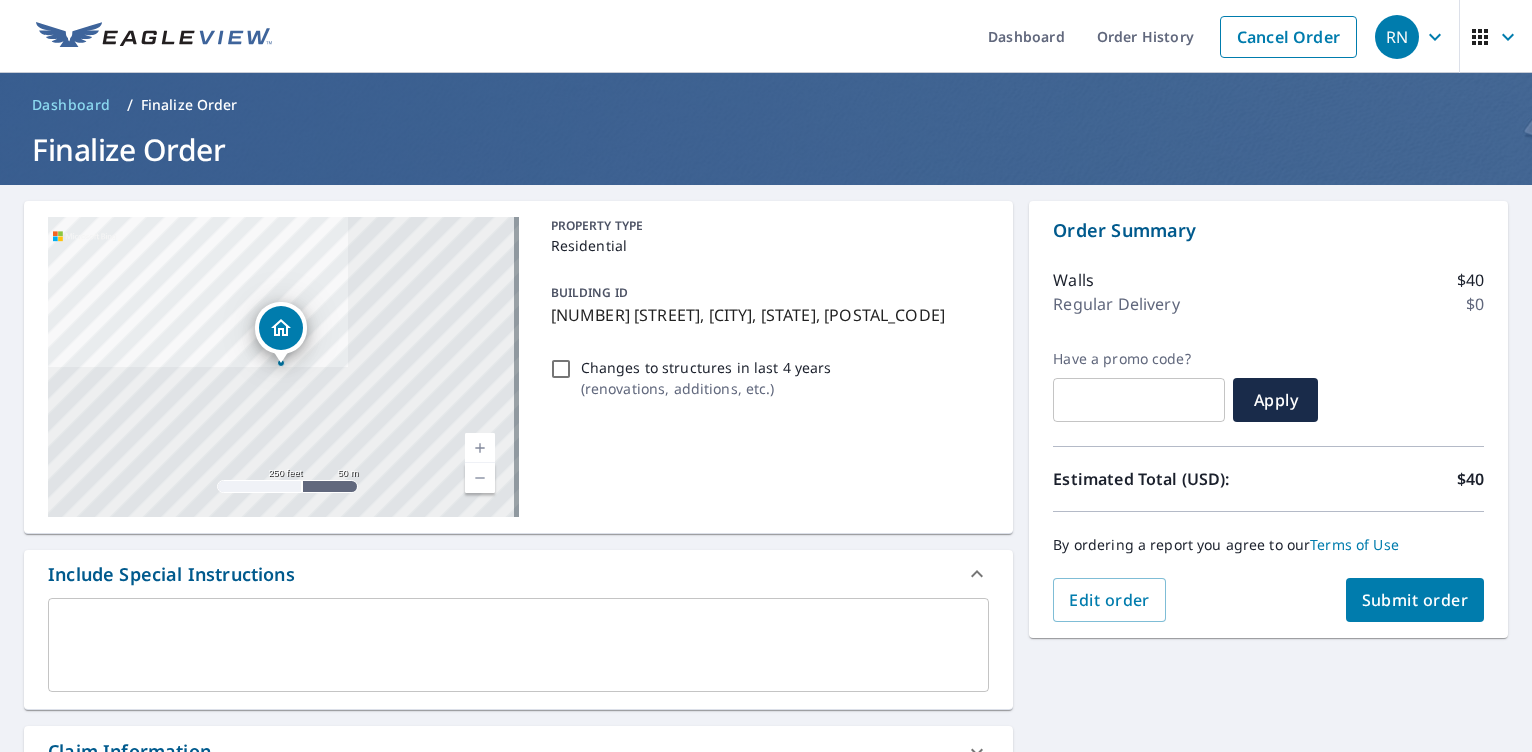 click on "Submit order" at bounding box center (1415, 600) 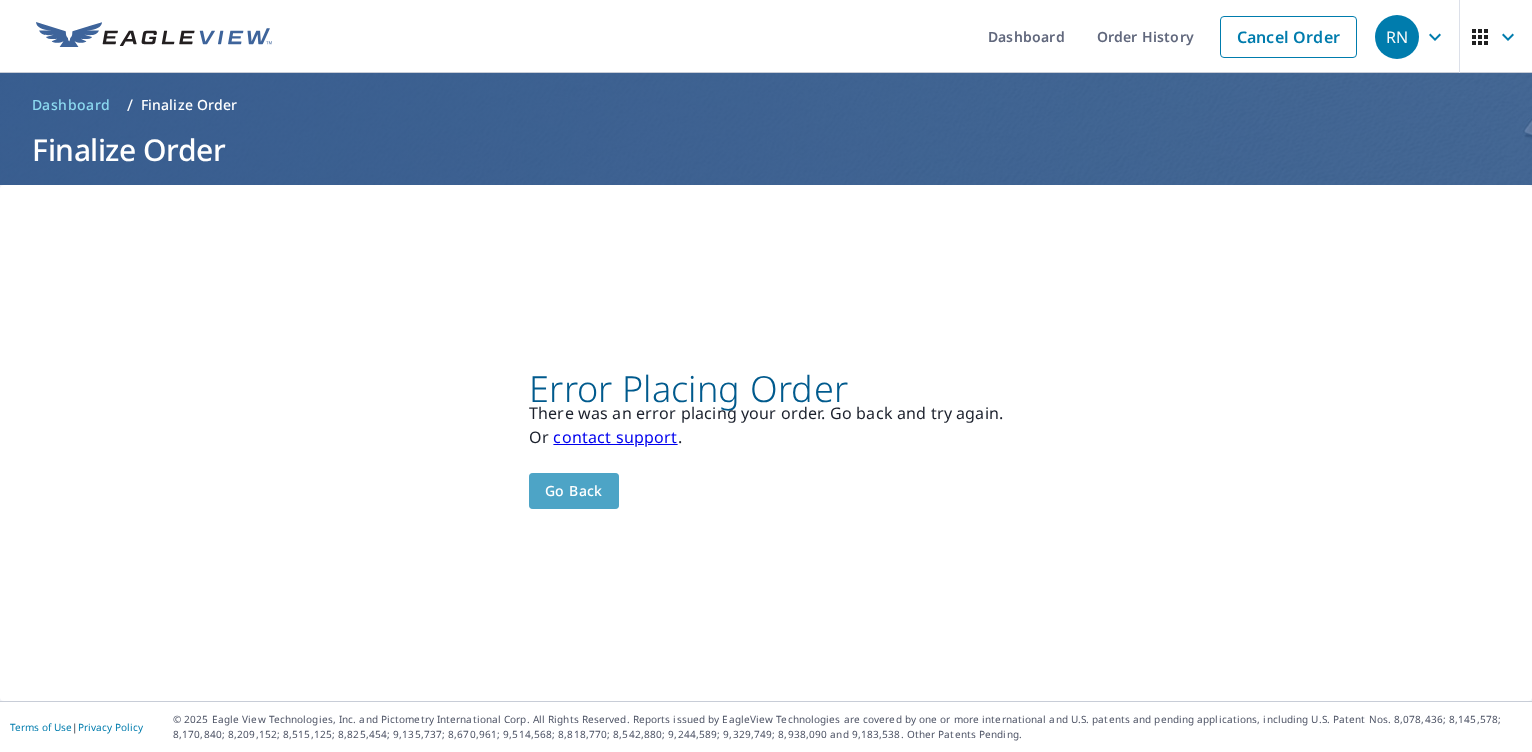 click on "Go back" at bounding box center [574, 491] 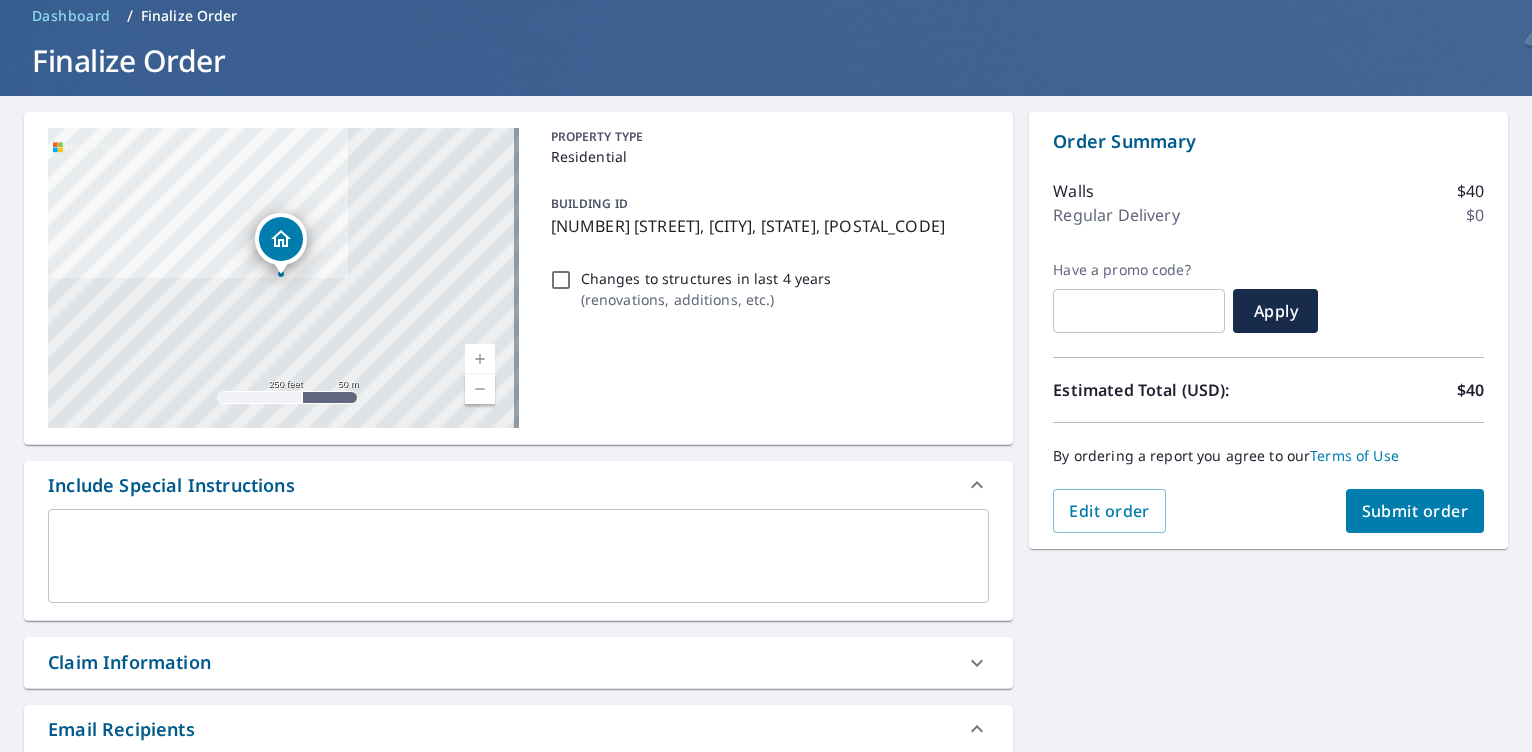 scroll, scrollTop: 5, scrollLeft: 0, axis: vertical 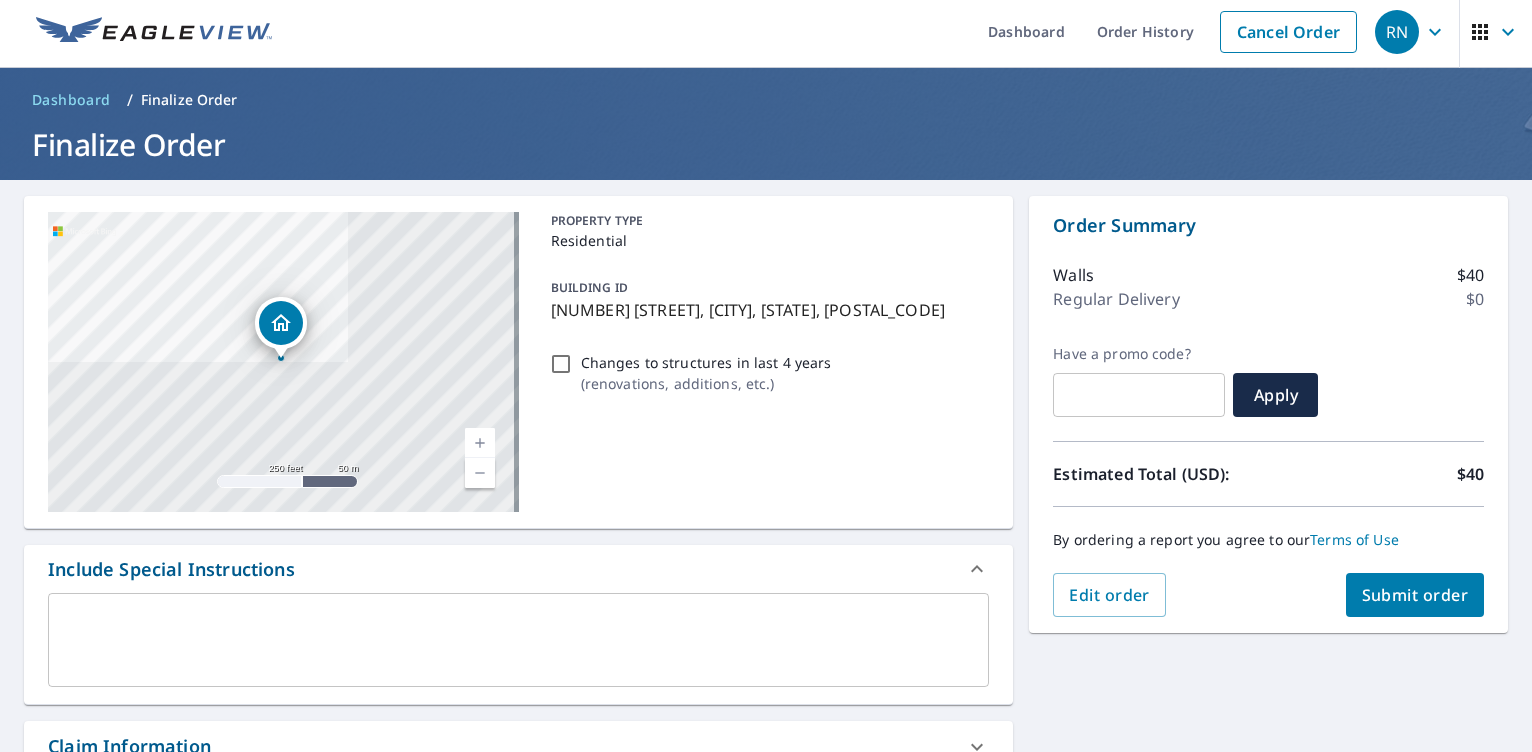click 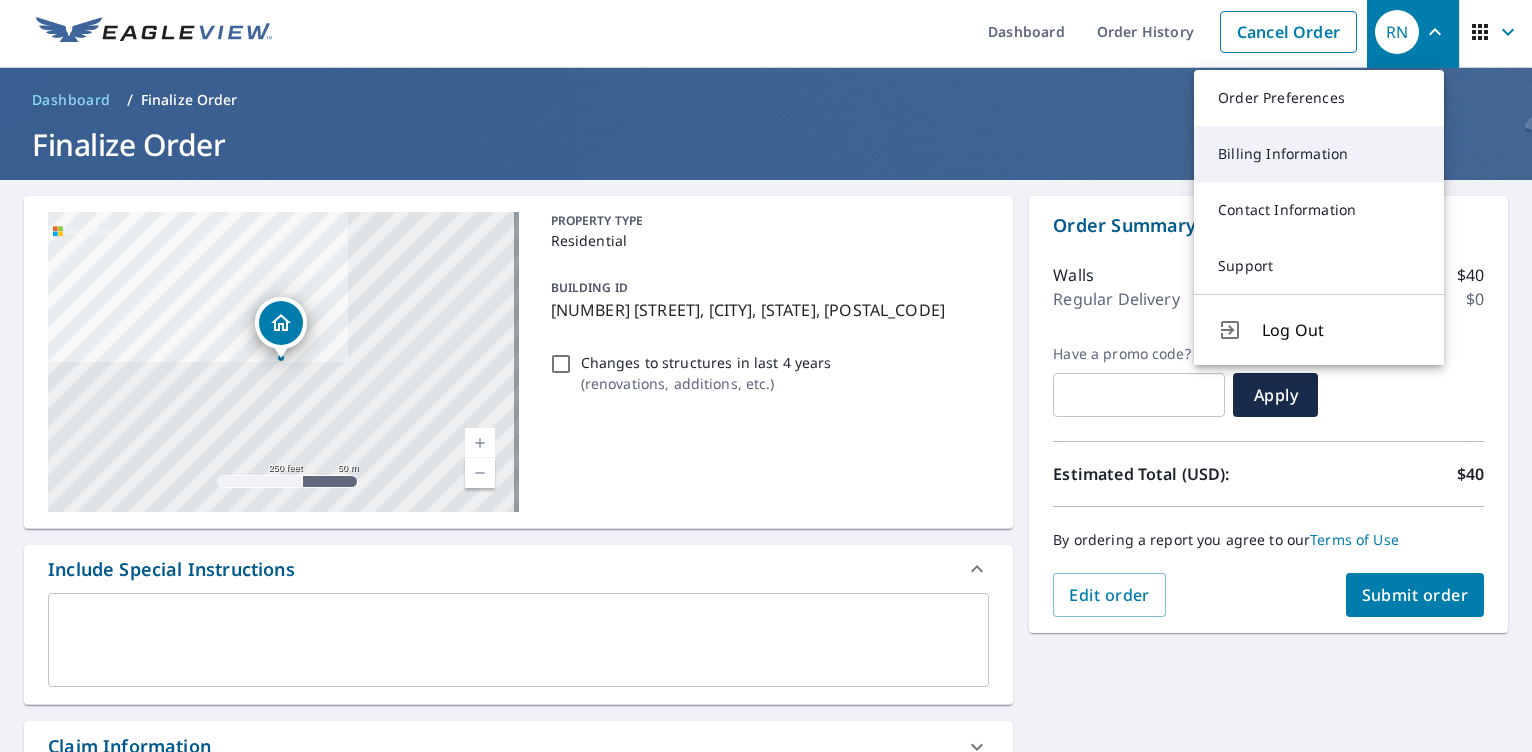 click on "Billing Information" at bounding box center (1319, 154) 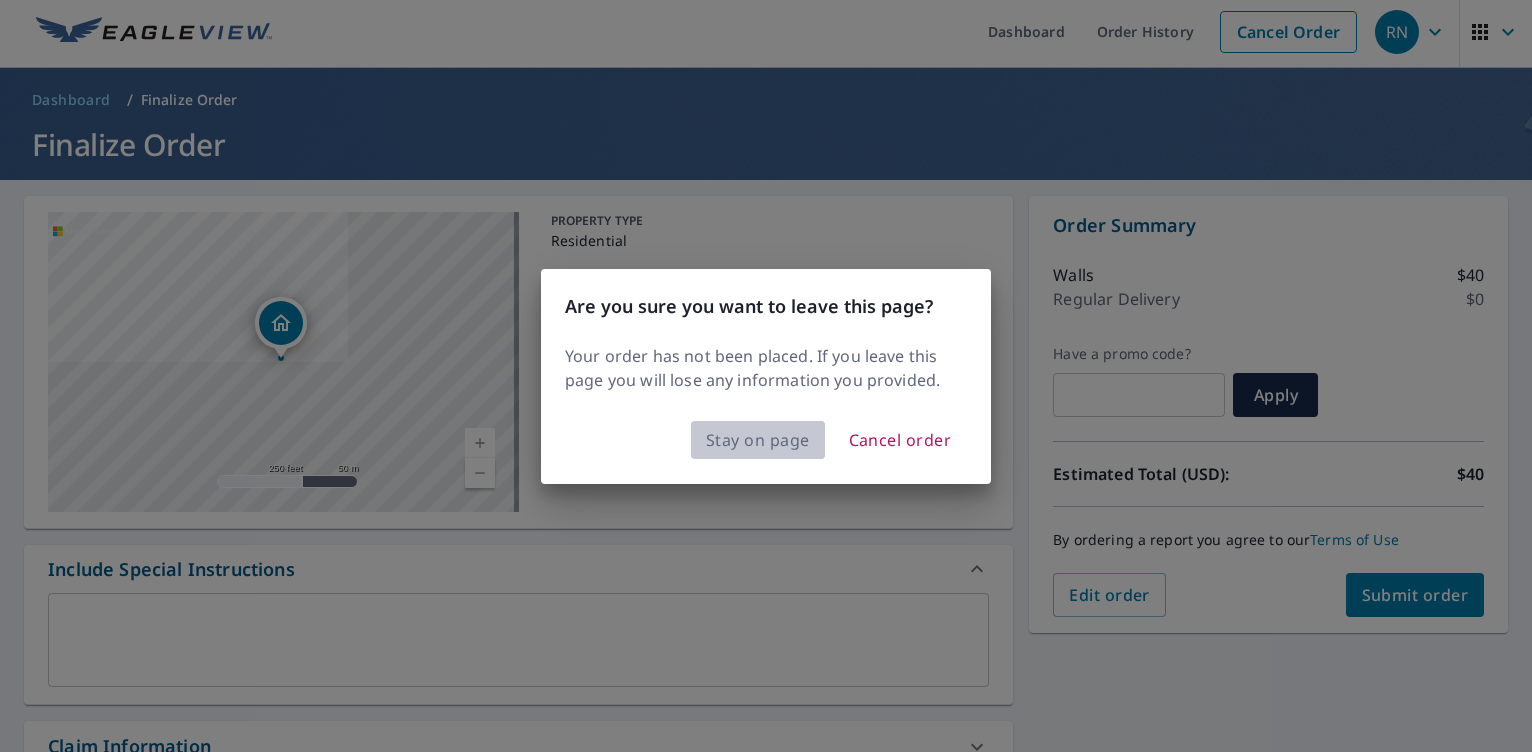 click on "Stay on page" at bounding box center (758, 440) 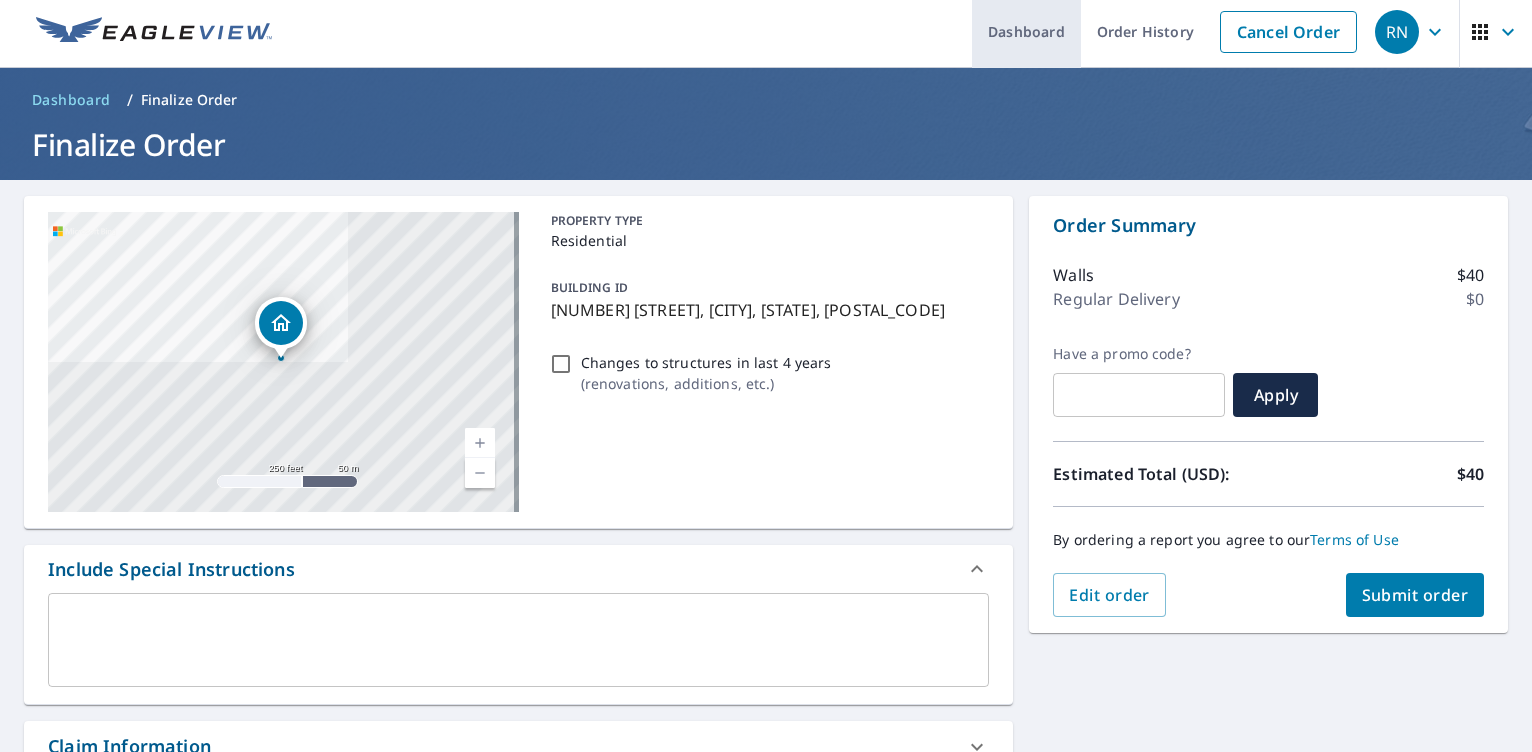 click on "Dashboard" at bounding box center [1026, 31] 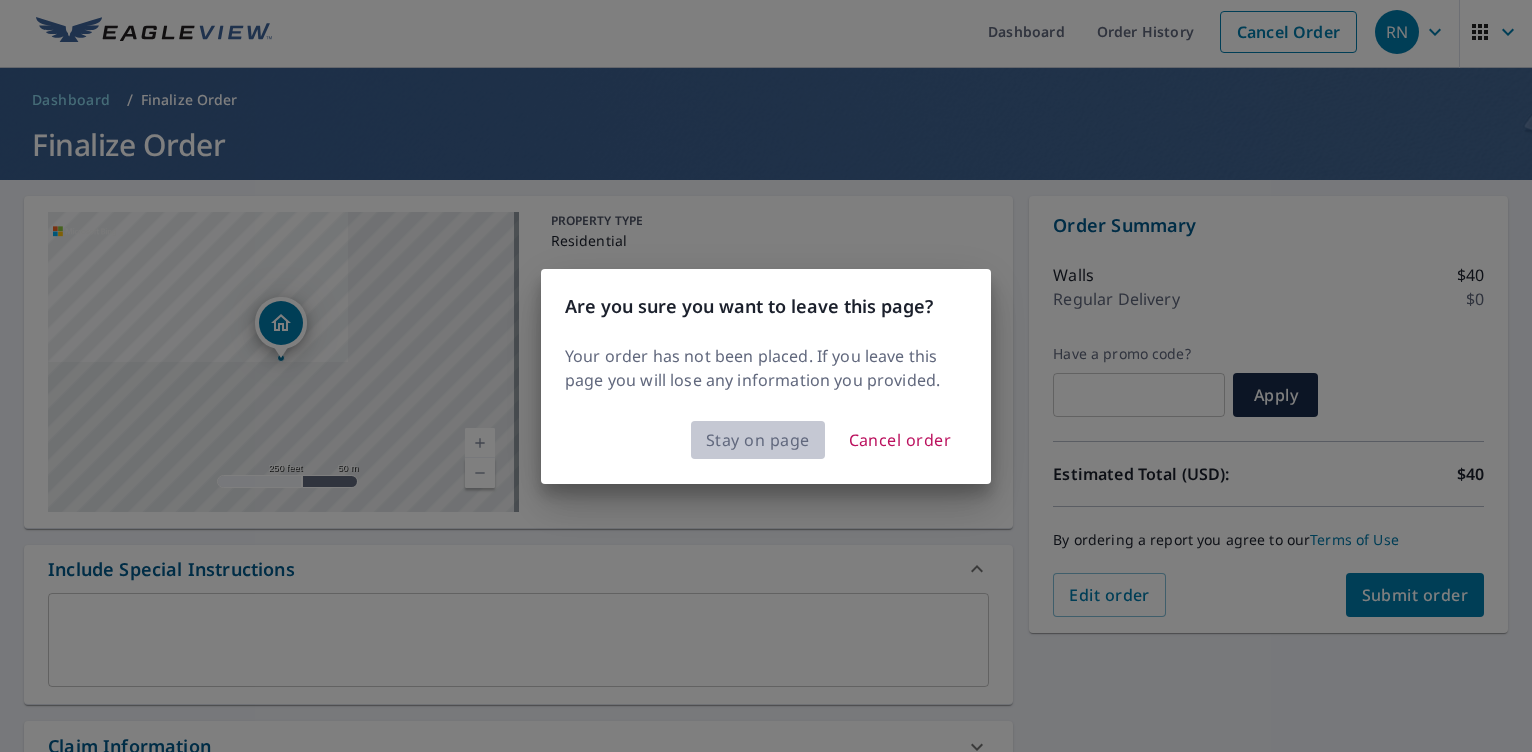 click on "Stay on page" at bounding box center (758, 440) 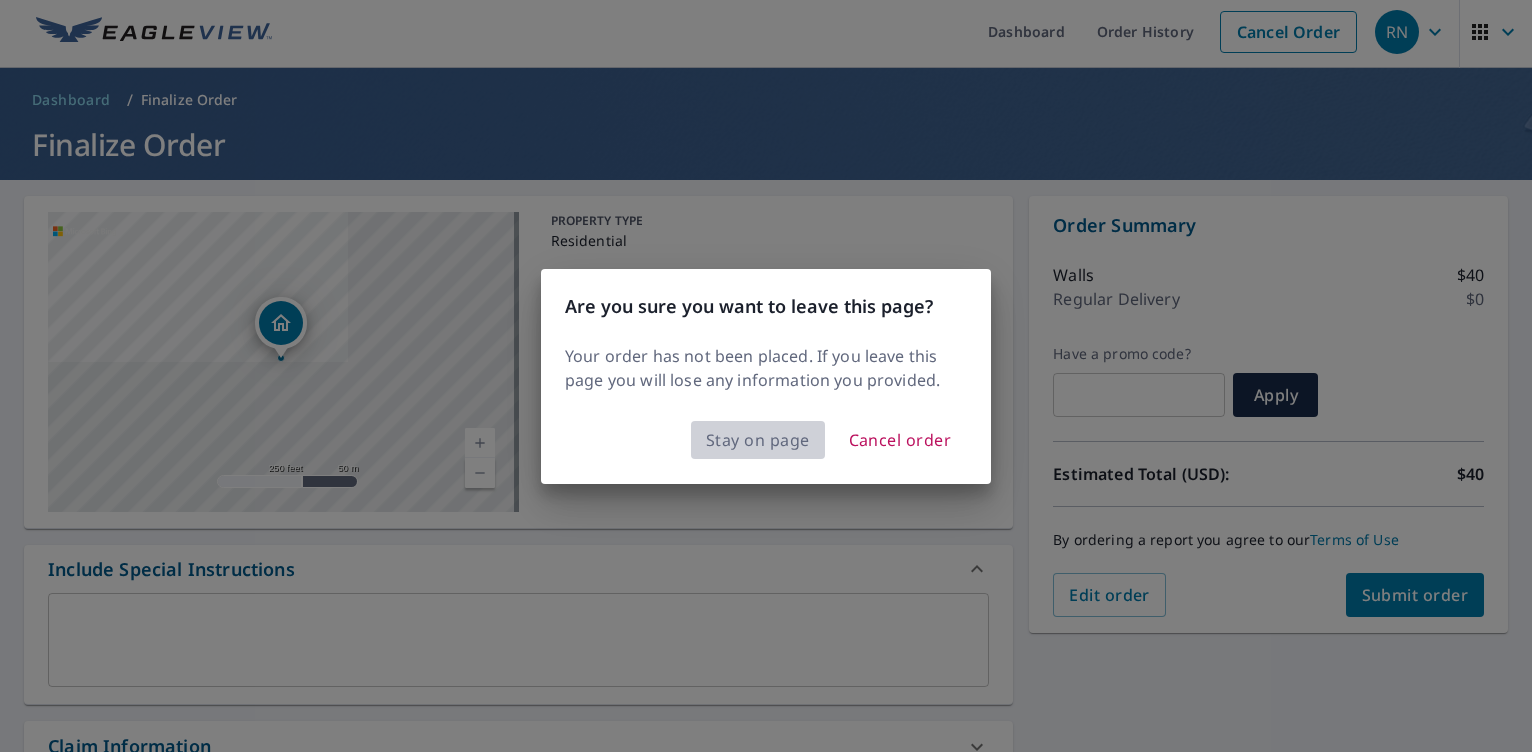 scroll, scrollTop: 0, scrollLeft: 0, axis: both 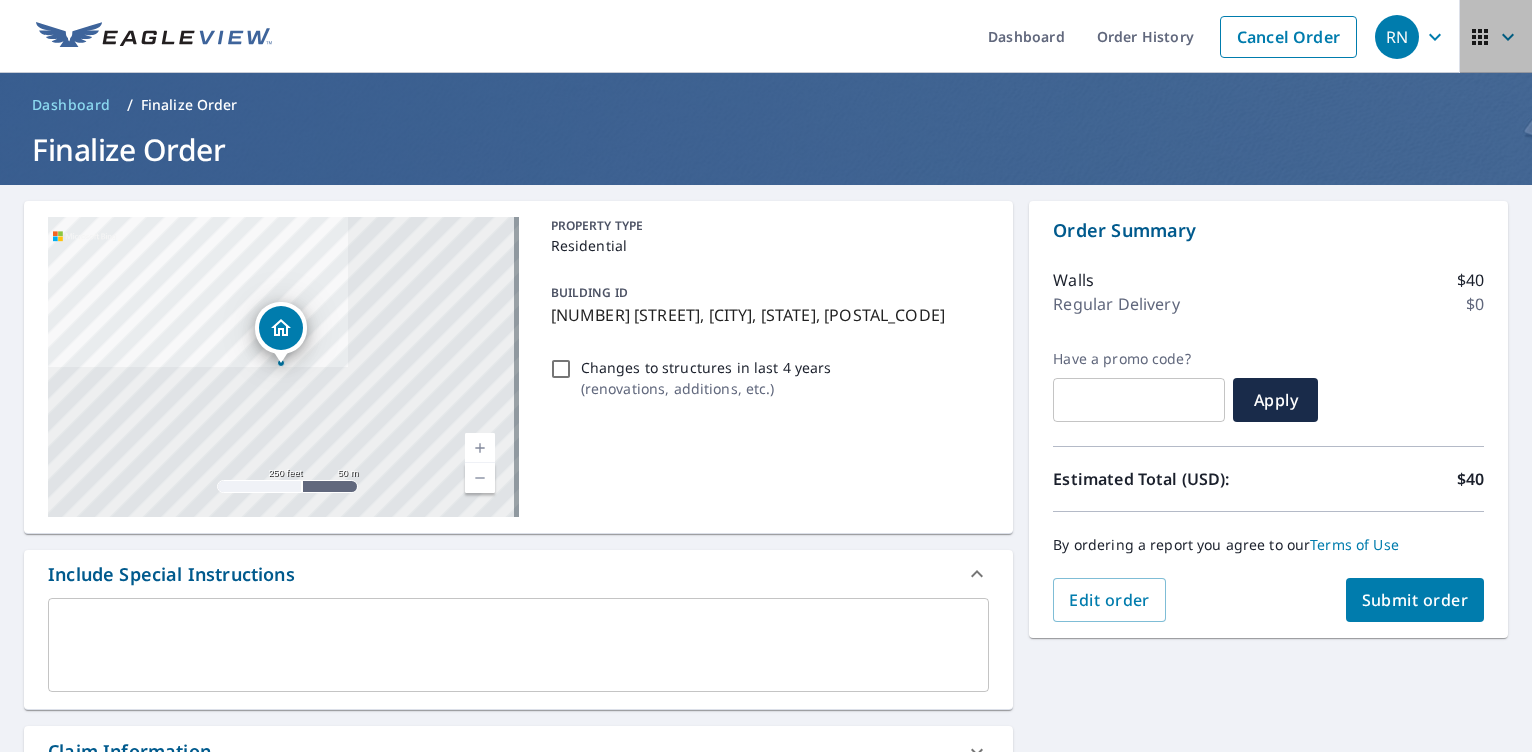 click 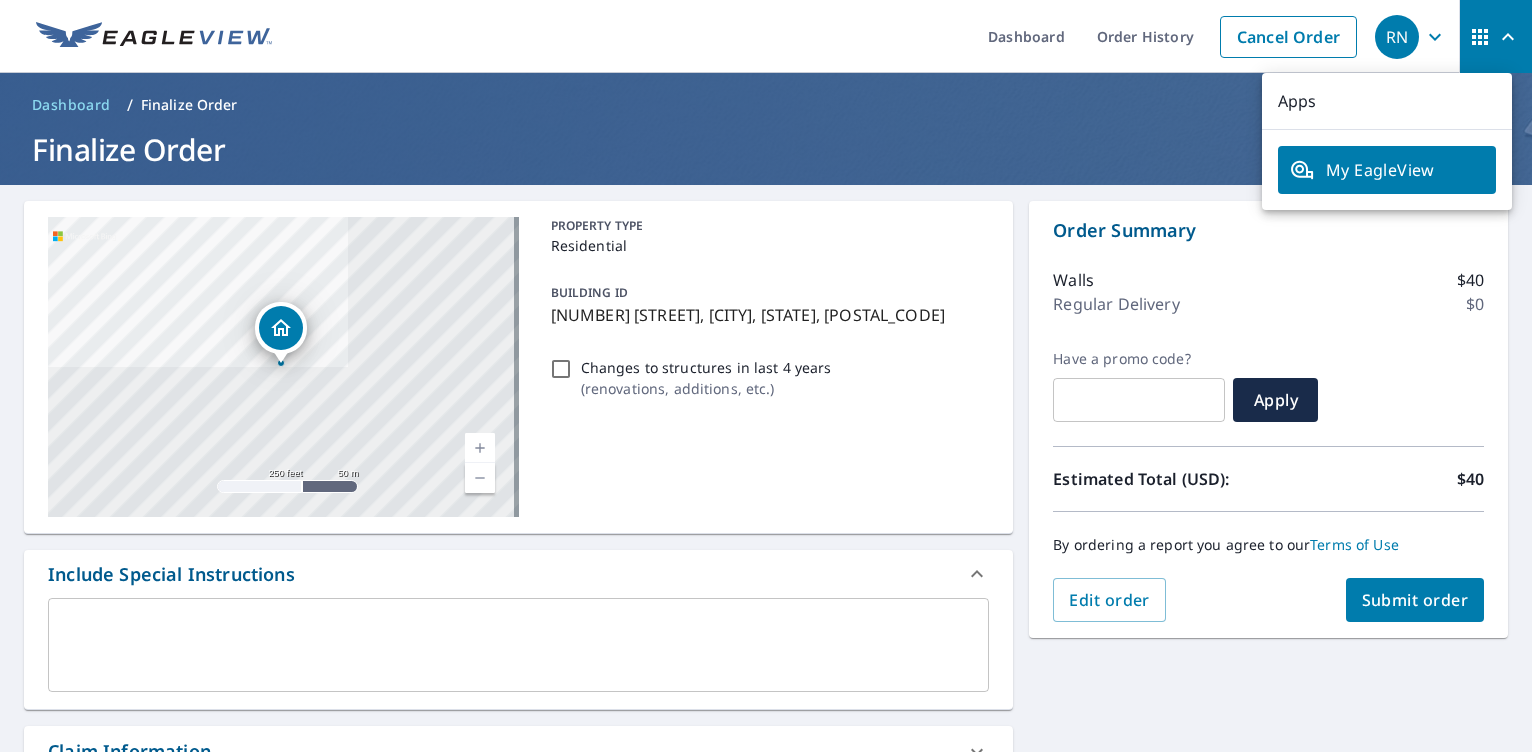click 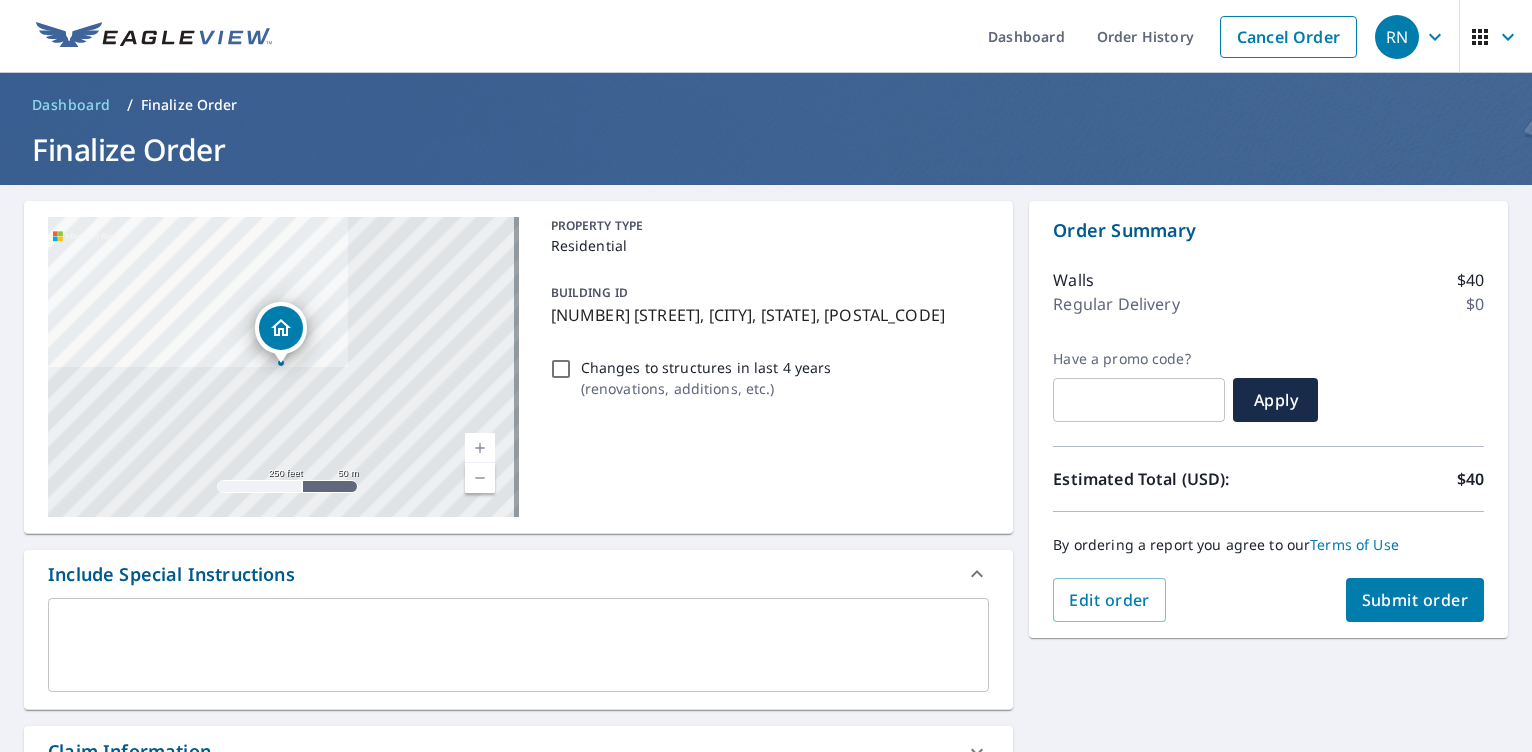 click 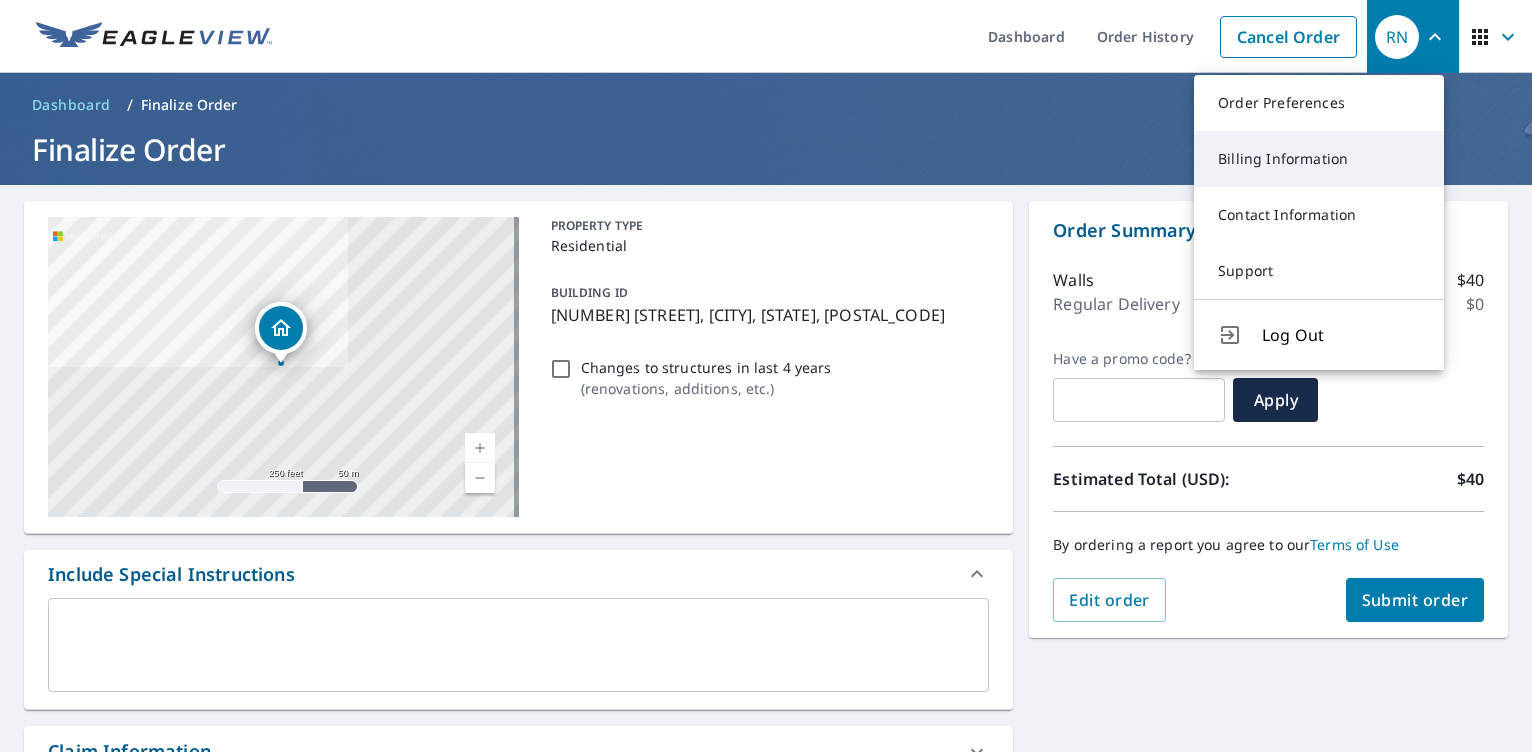 click on "Billing Information" at bounding box center [1319, 159] 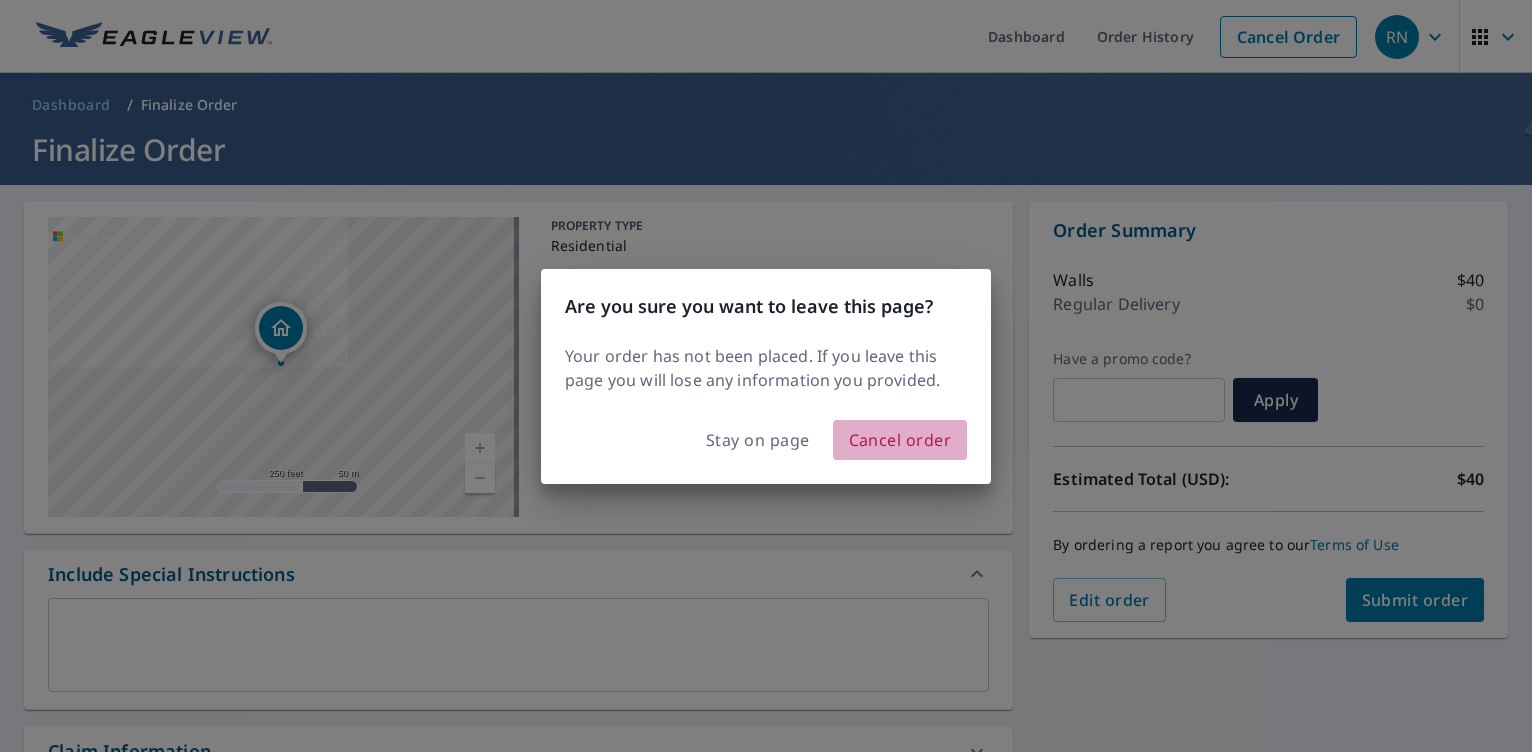 click on "Cancel order" at bounding box center [900, 440] 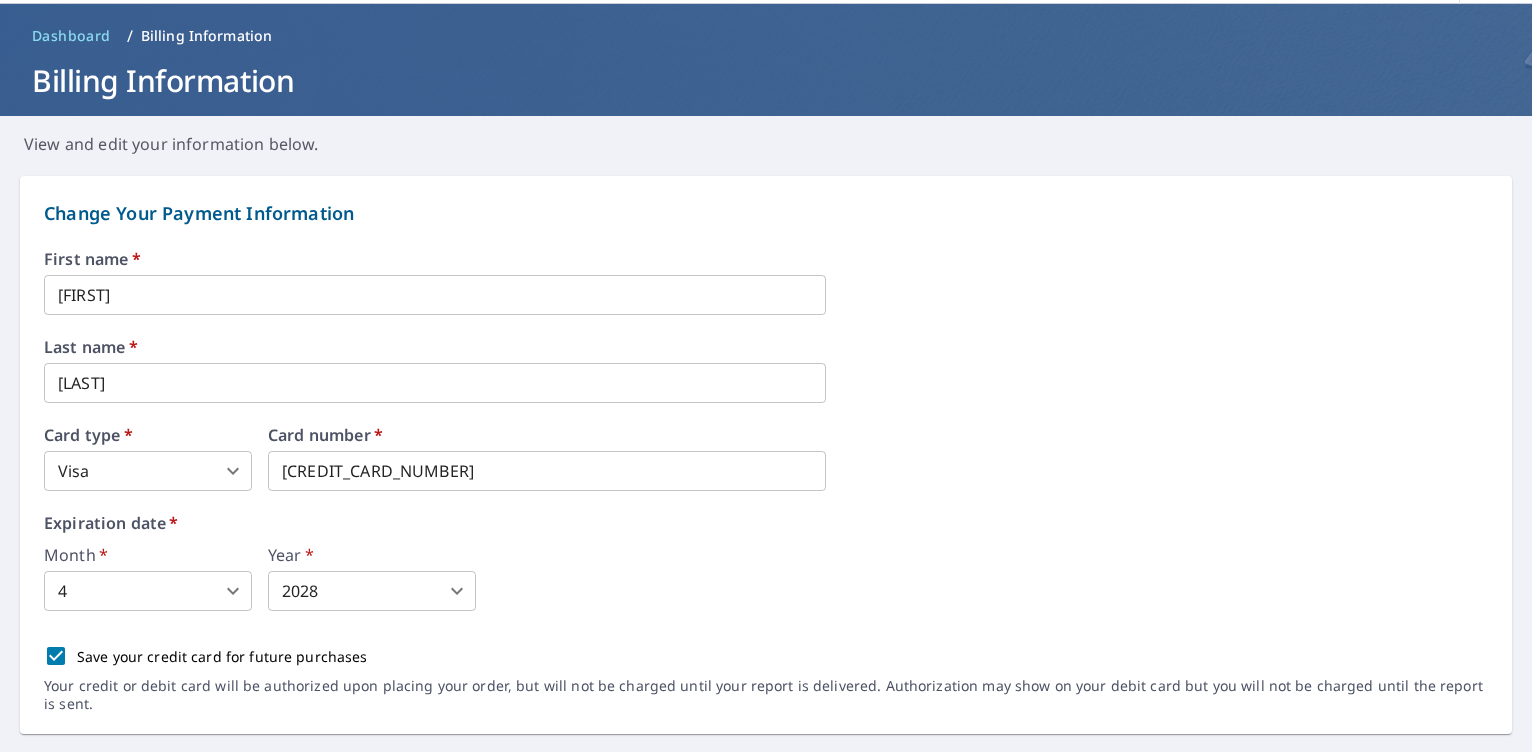 scroll, scrollTop: 100, scrollLeft: 0, axis: vertical 